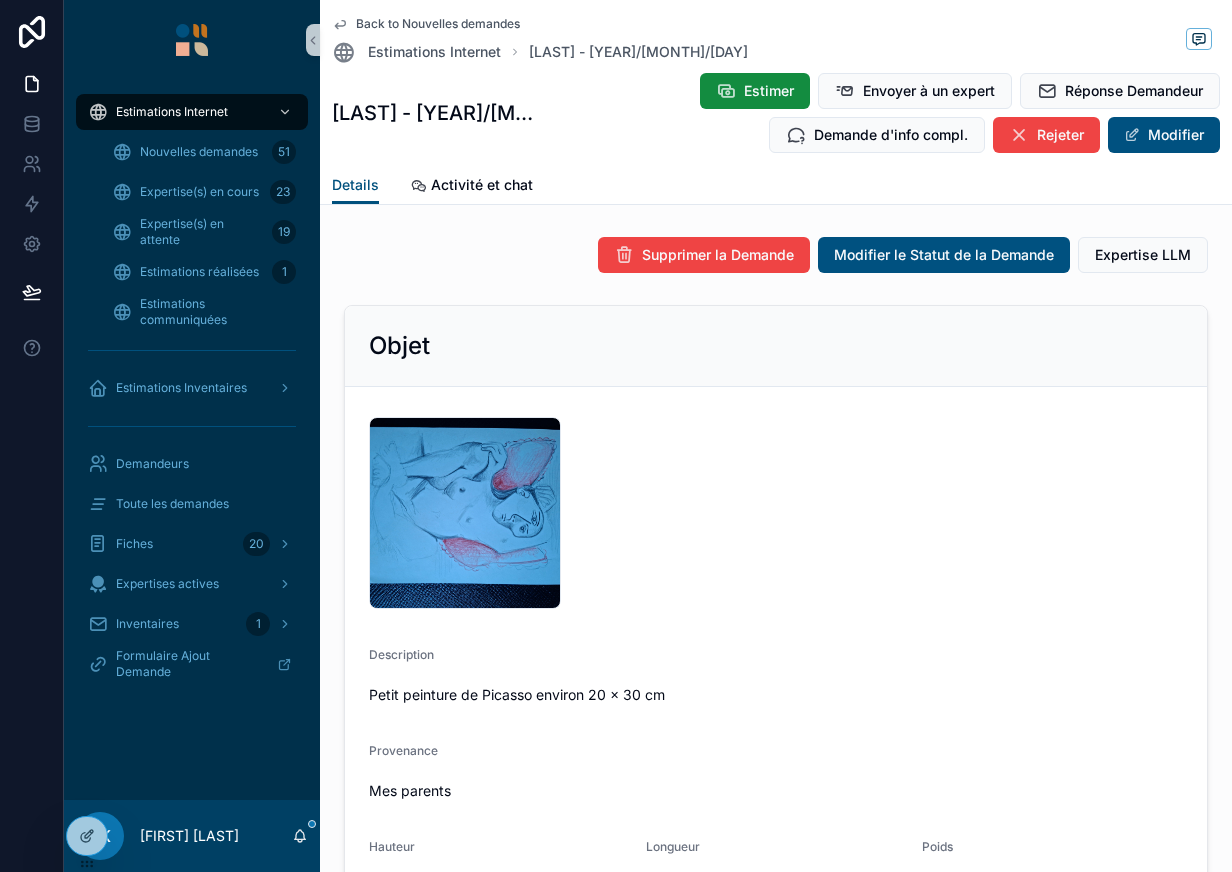 scroll, scrollTop: 0, scrollLeft: 0, axis: both 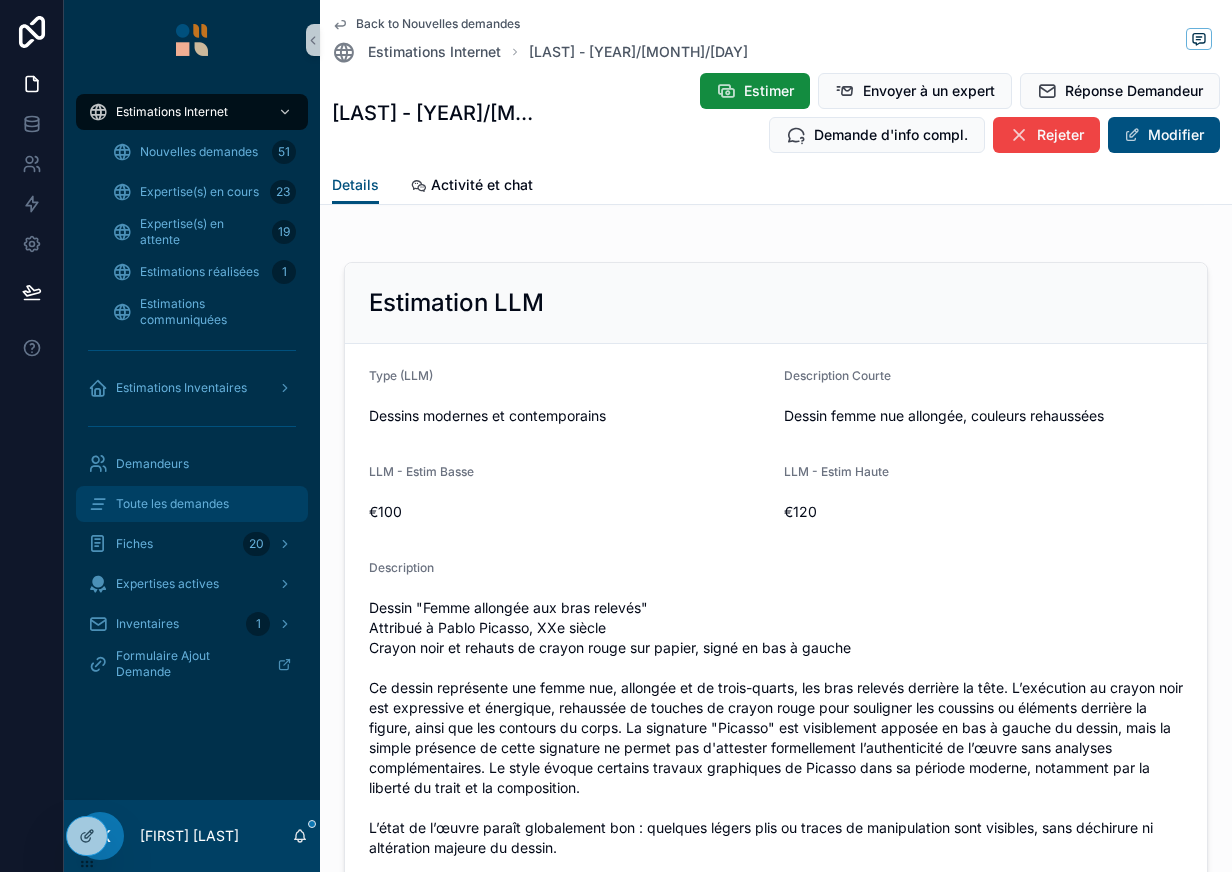 click on "Toute les demandes" at bounding box center [172, 504] 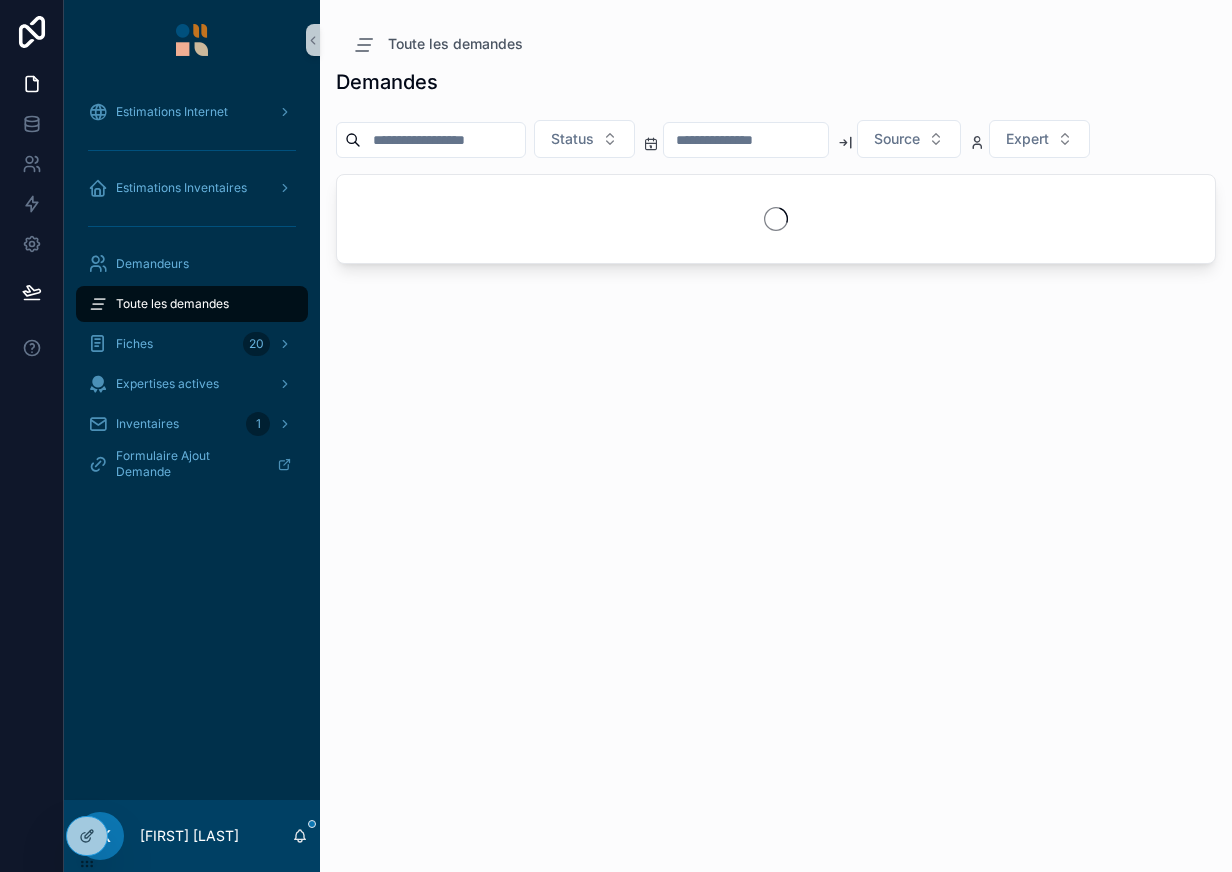 scroll, scrollTop: 0, scrollLeft: 0, axis: both 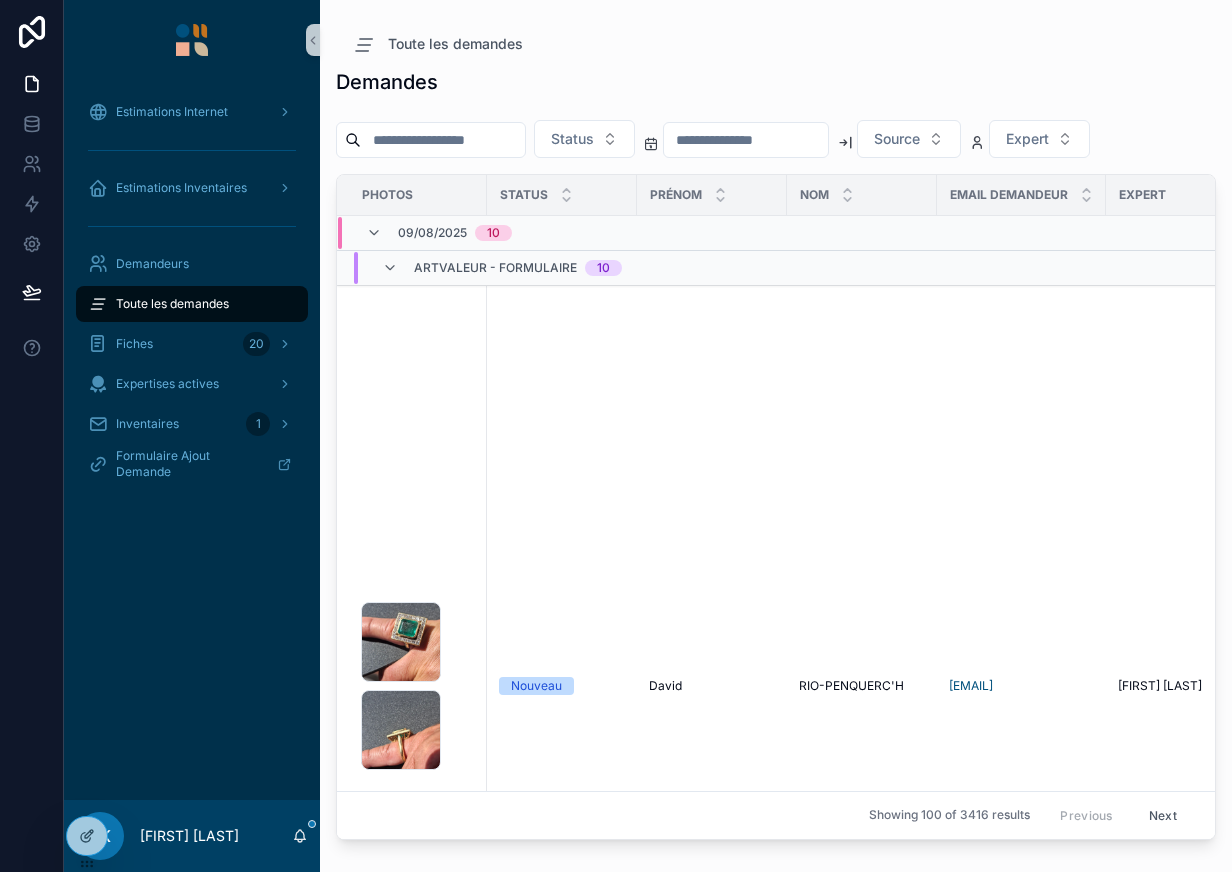 click at bounding box center (431, 140) 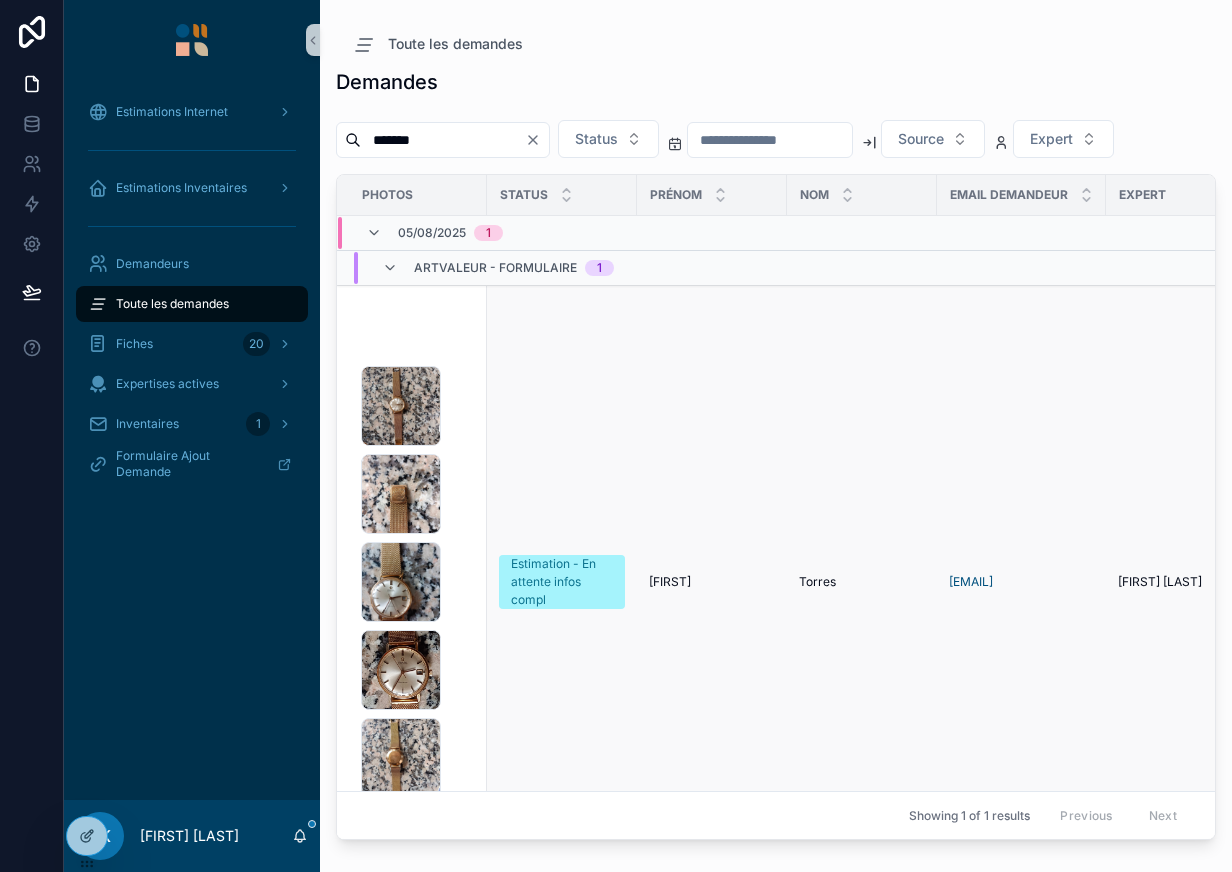 type on "*******" 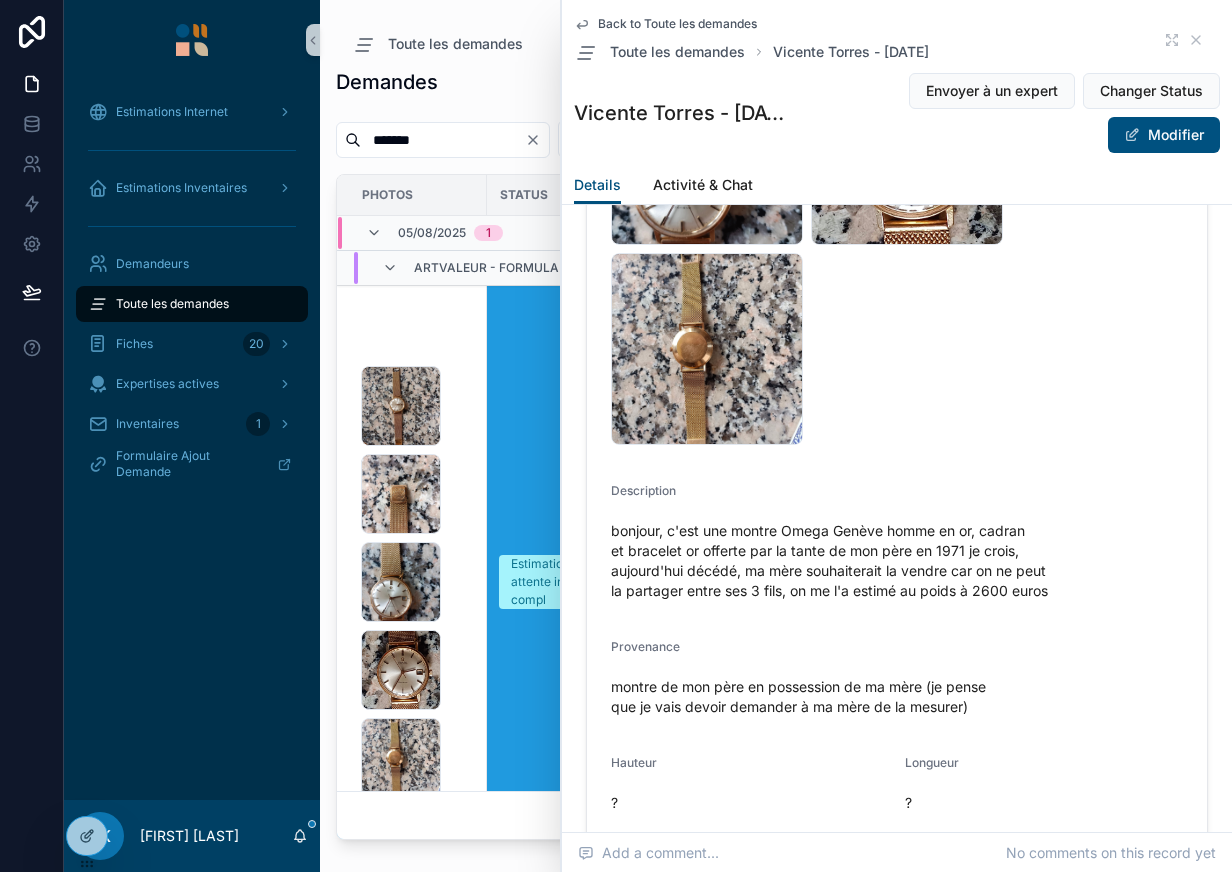 scroll, scrollTop: 529, scrollLeft: 0, axis: vertical 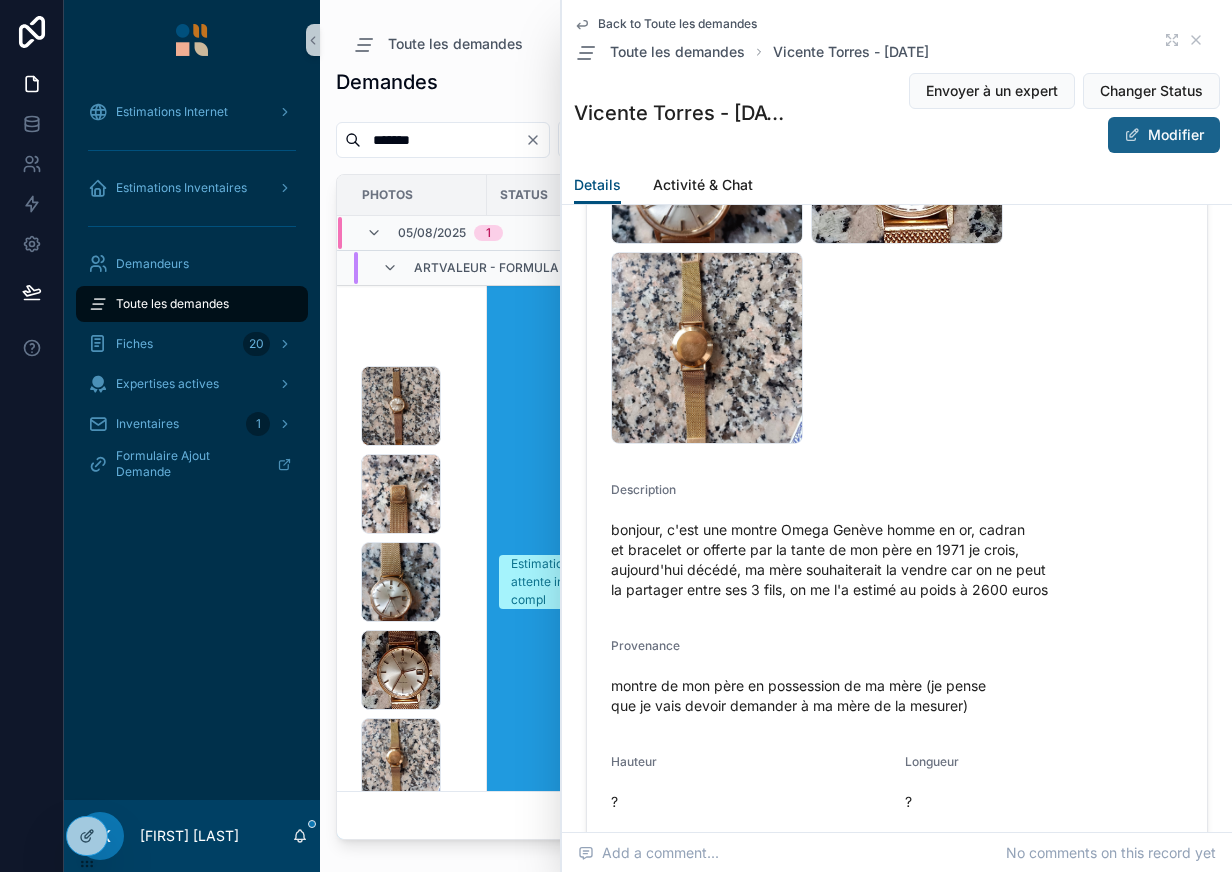 click at bounding box center [1132, 135] 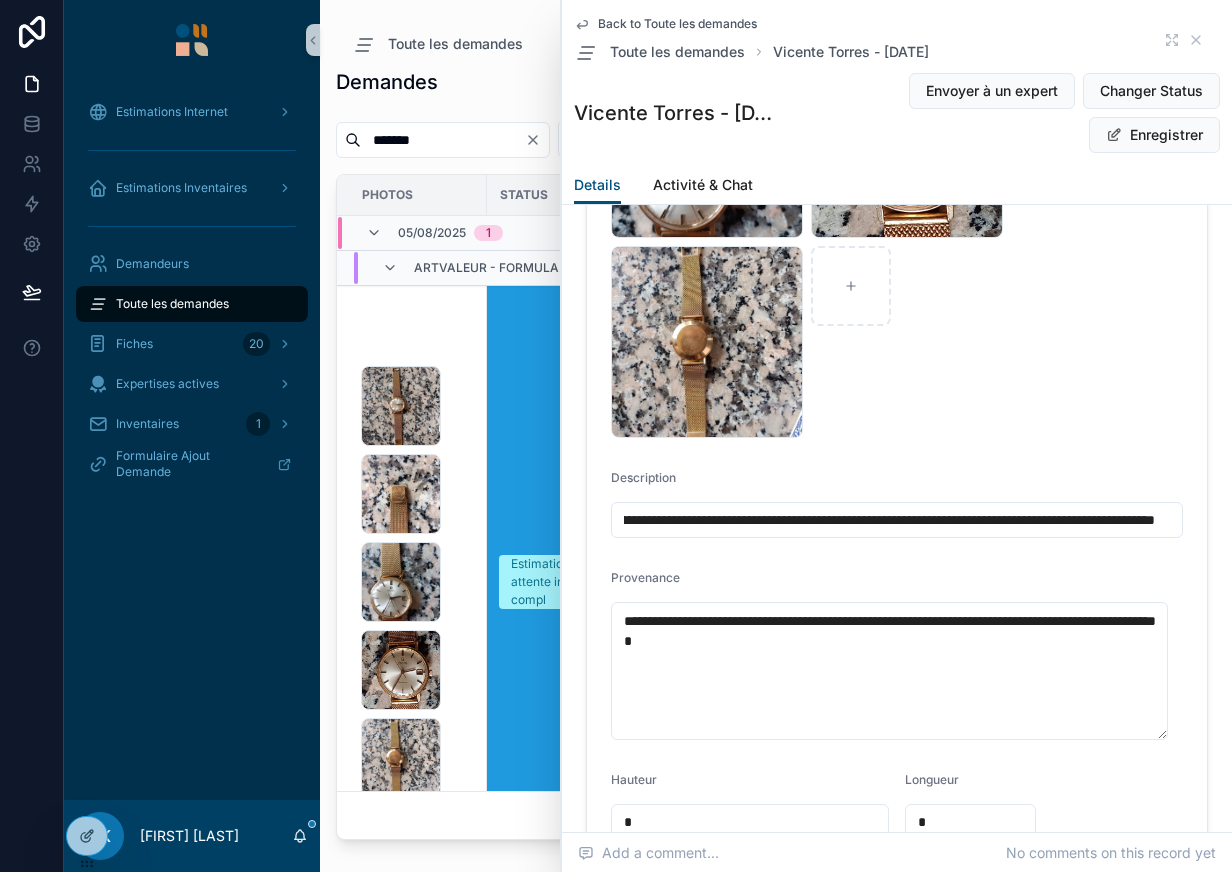 scroll, scrollTop: 0, scrollLeft: 1190, axis: horizontal 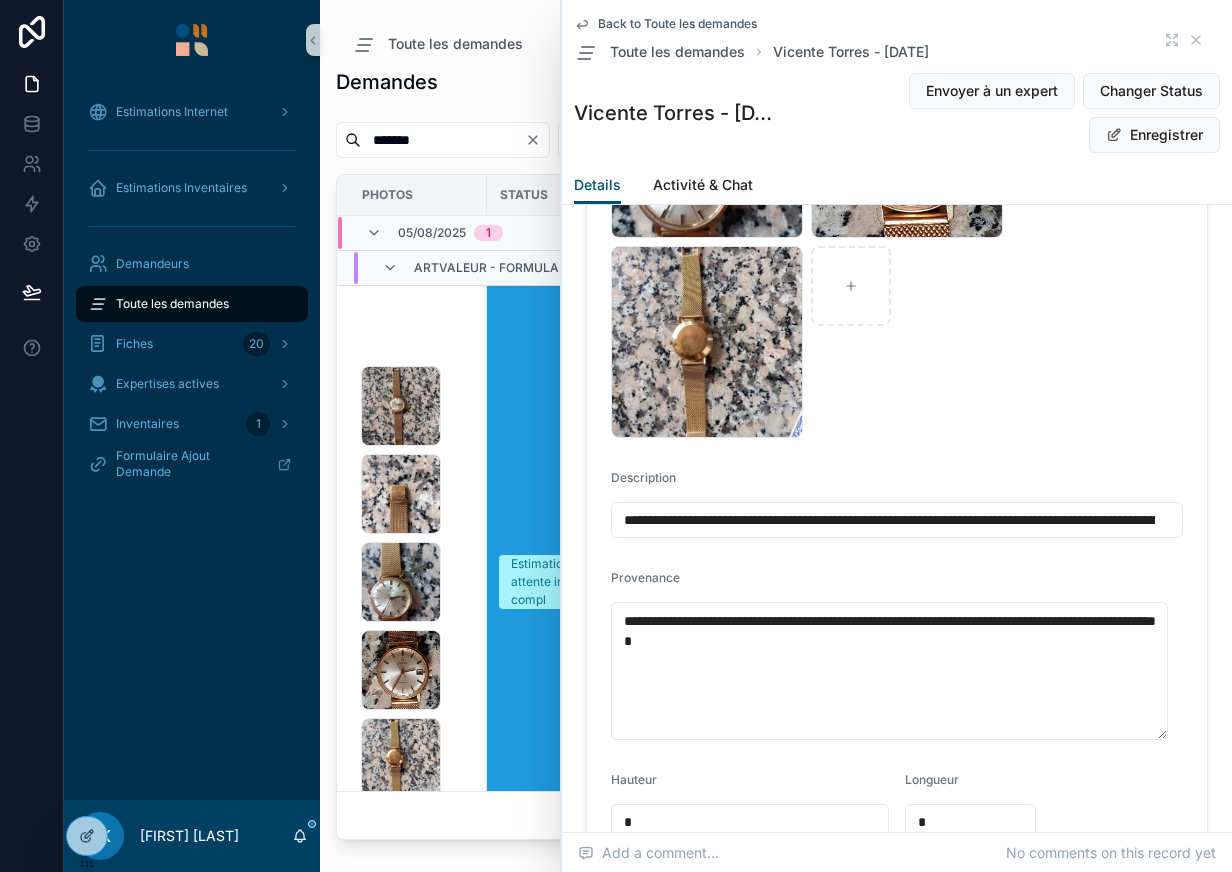 click on "**********" at bounding box center (889, 520) 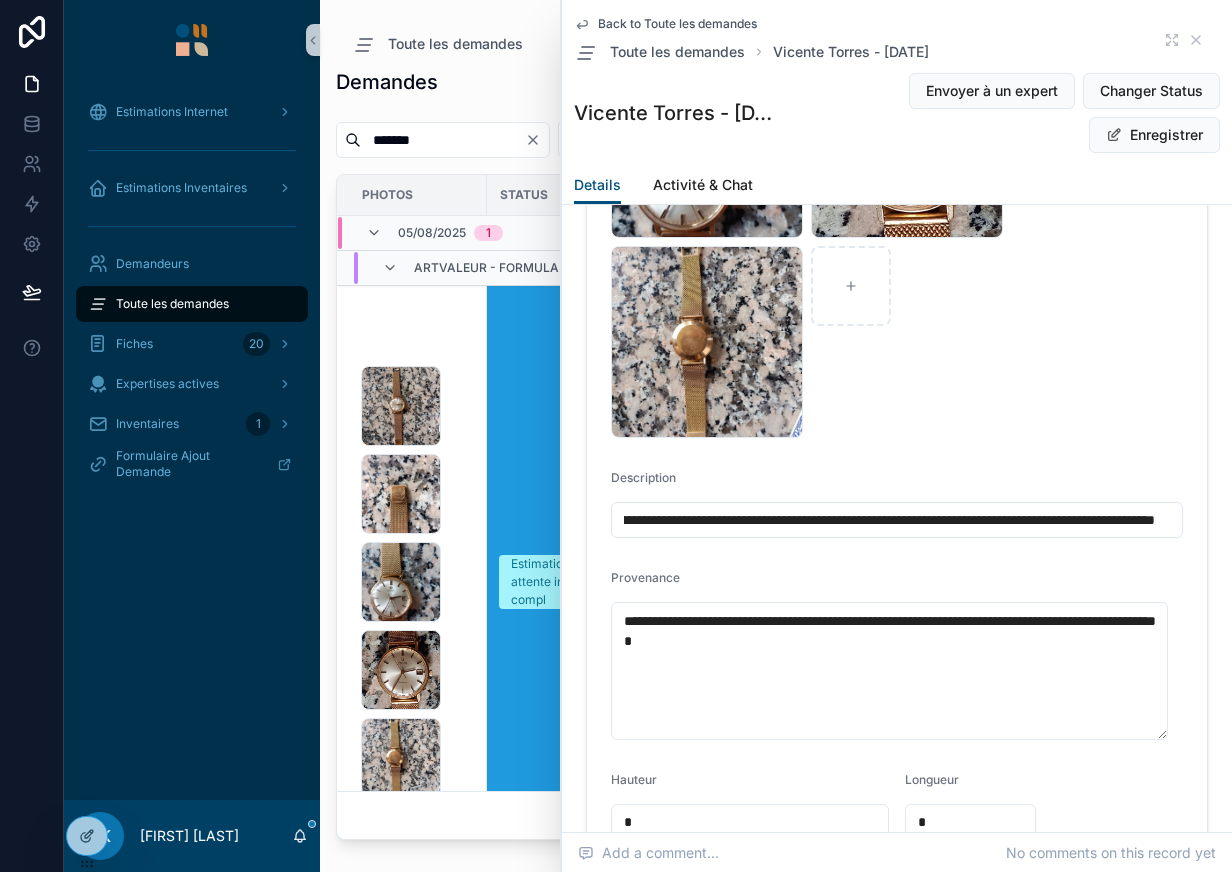 scroll, scrollTop: 0, scrollLeft: 1426, axis: horizontal 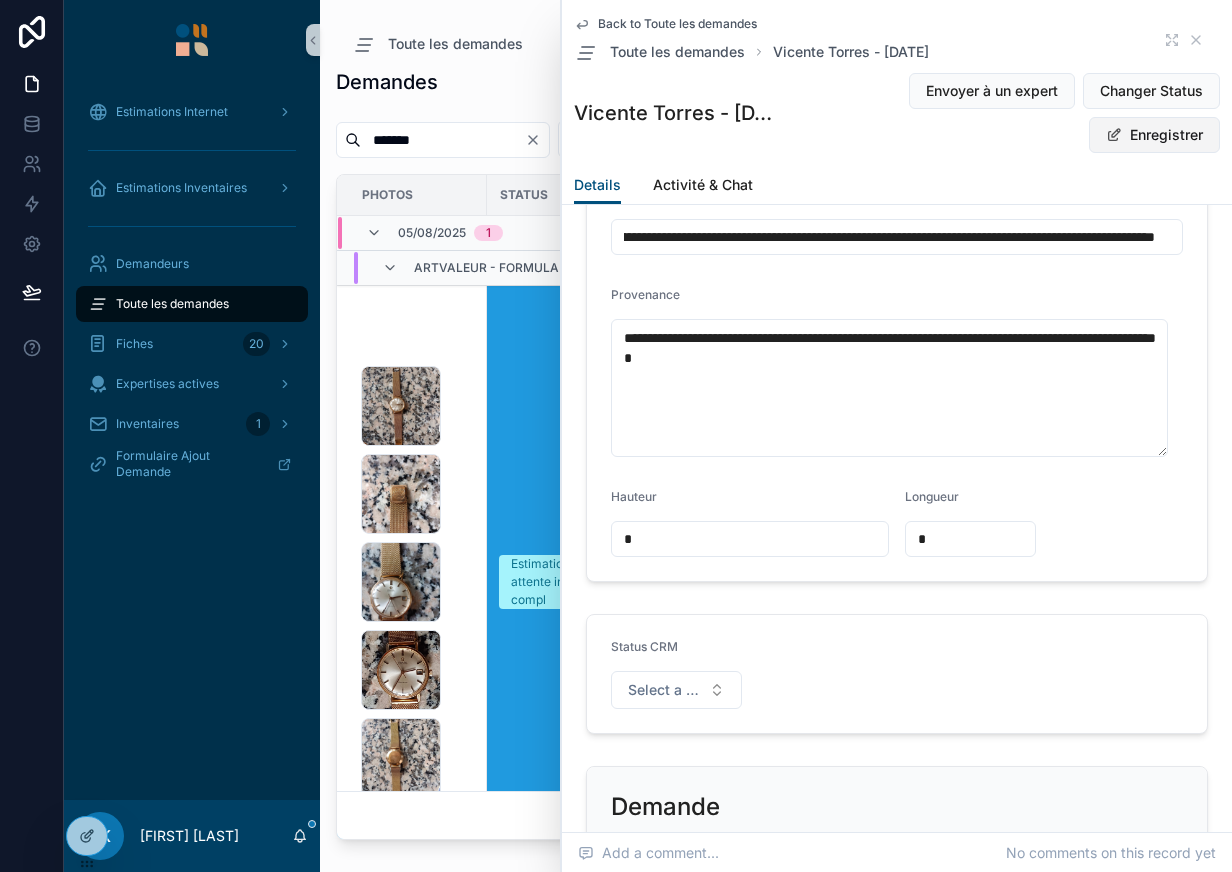 type on "**********" 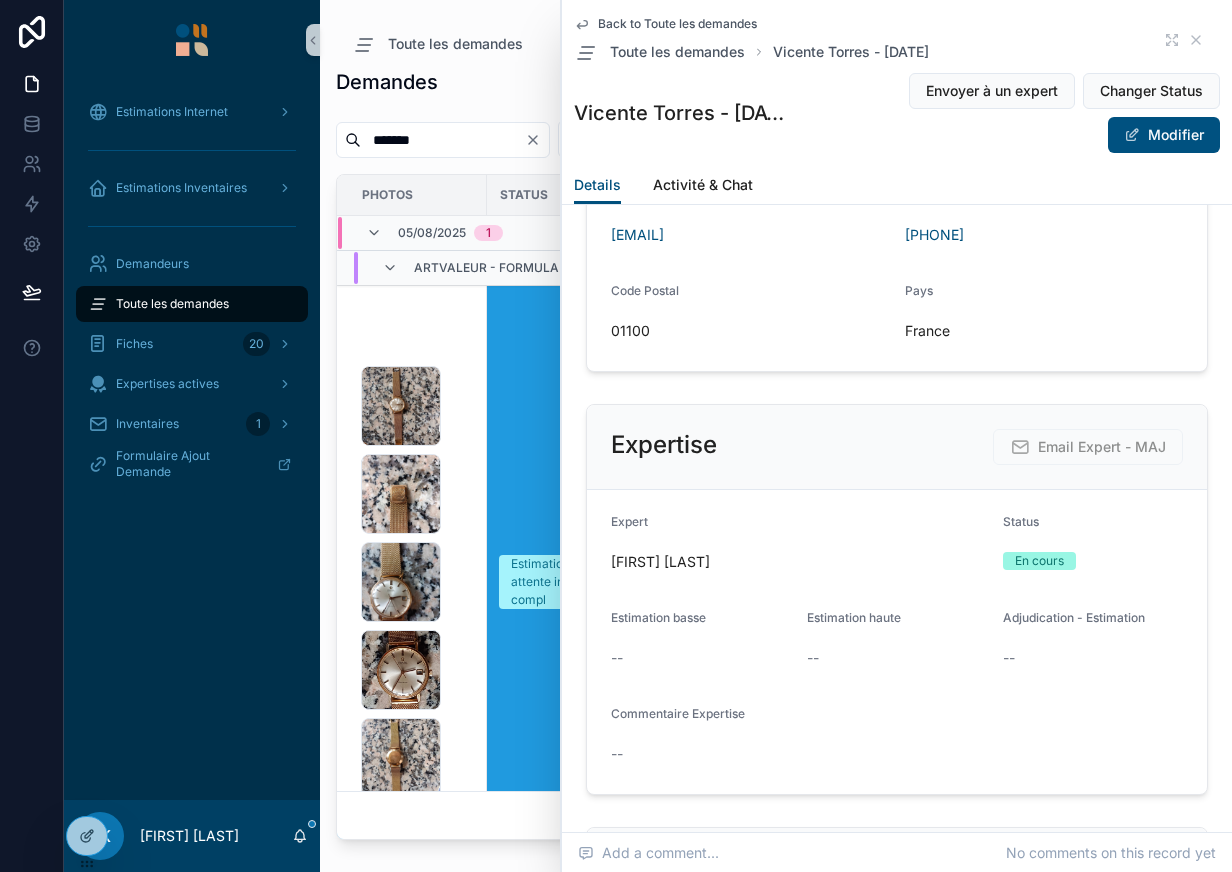 scroll, scrollTop: 1971, scrollLeft: 0, axis: vertical 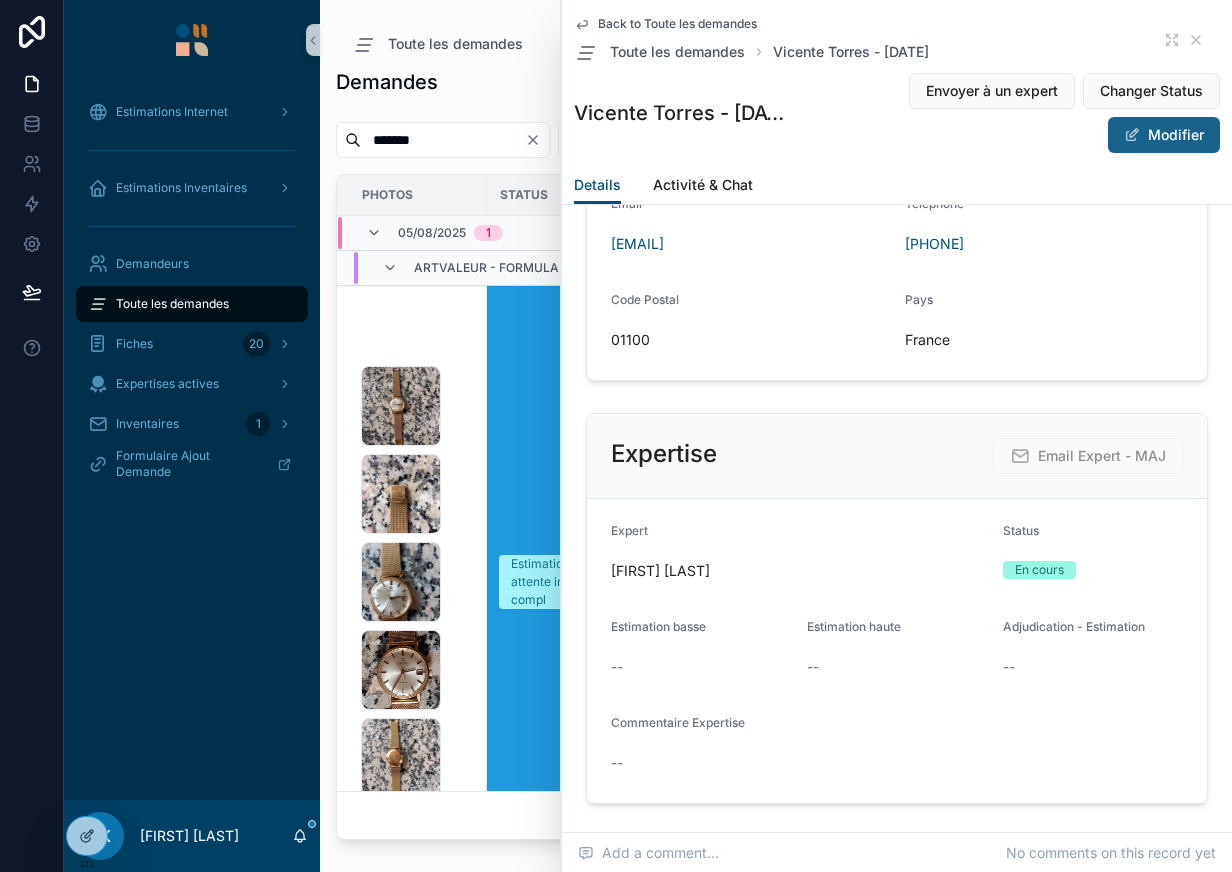 click on "Modifier" at bounding box center (1164, 135) 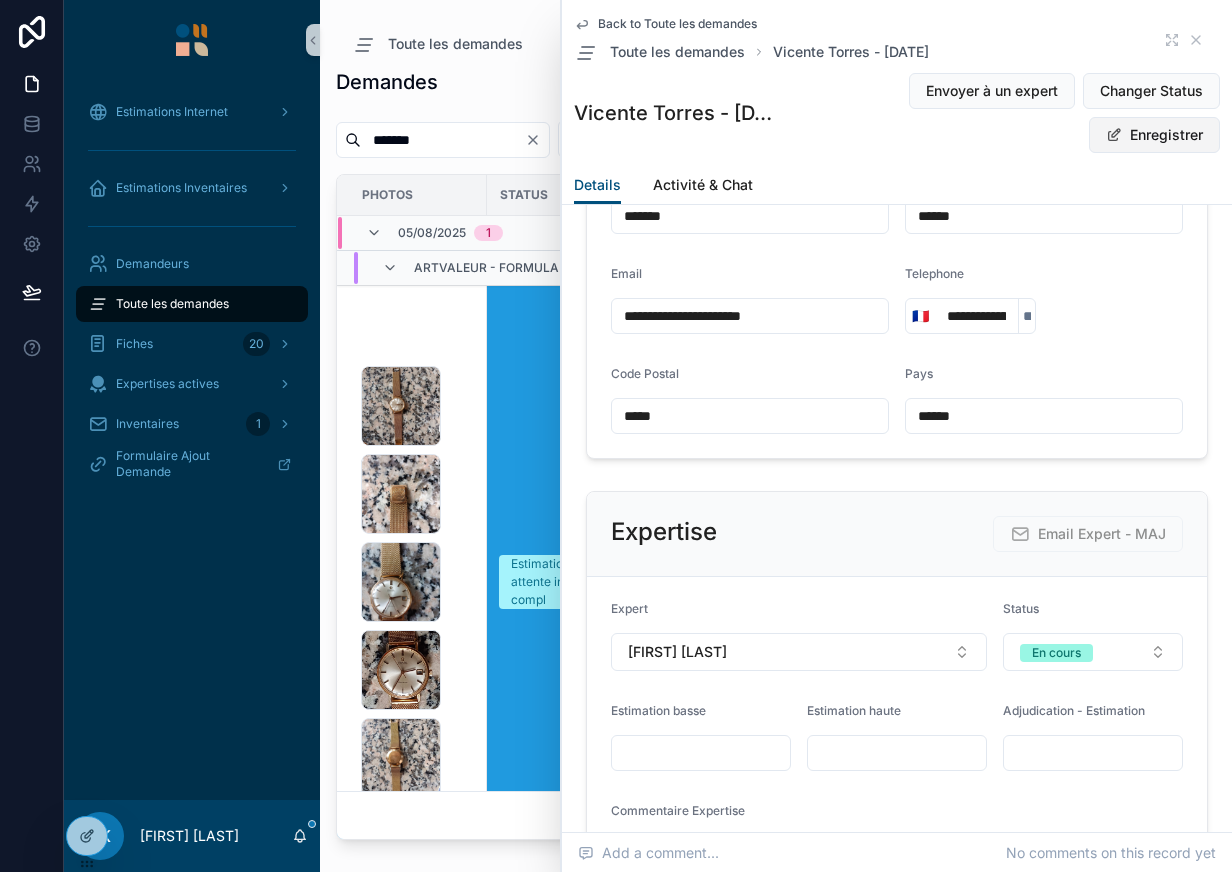scroll, scrollTop: 2037, scrollLeft: 0, axis: vertical 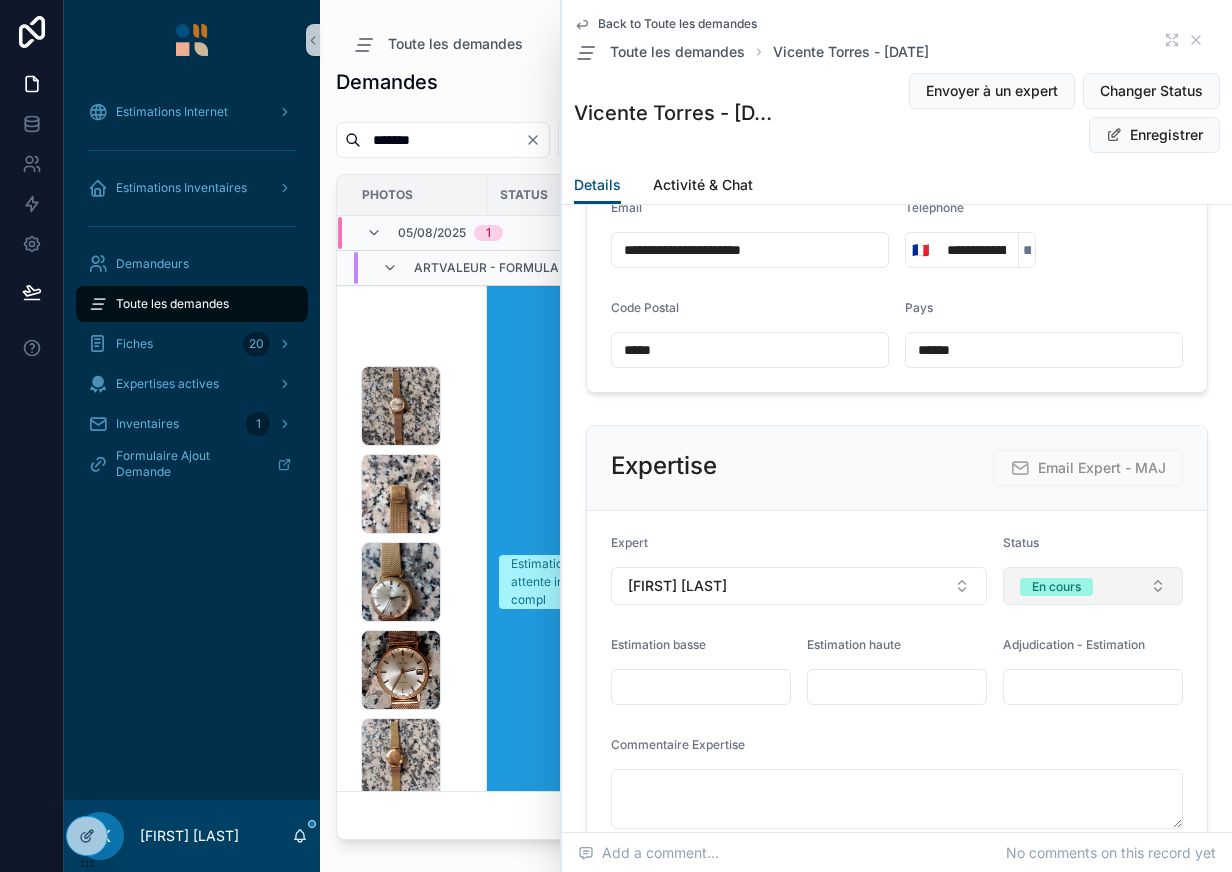 click on "En cours" at bounding box center (1056, 587) 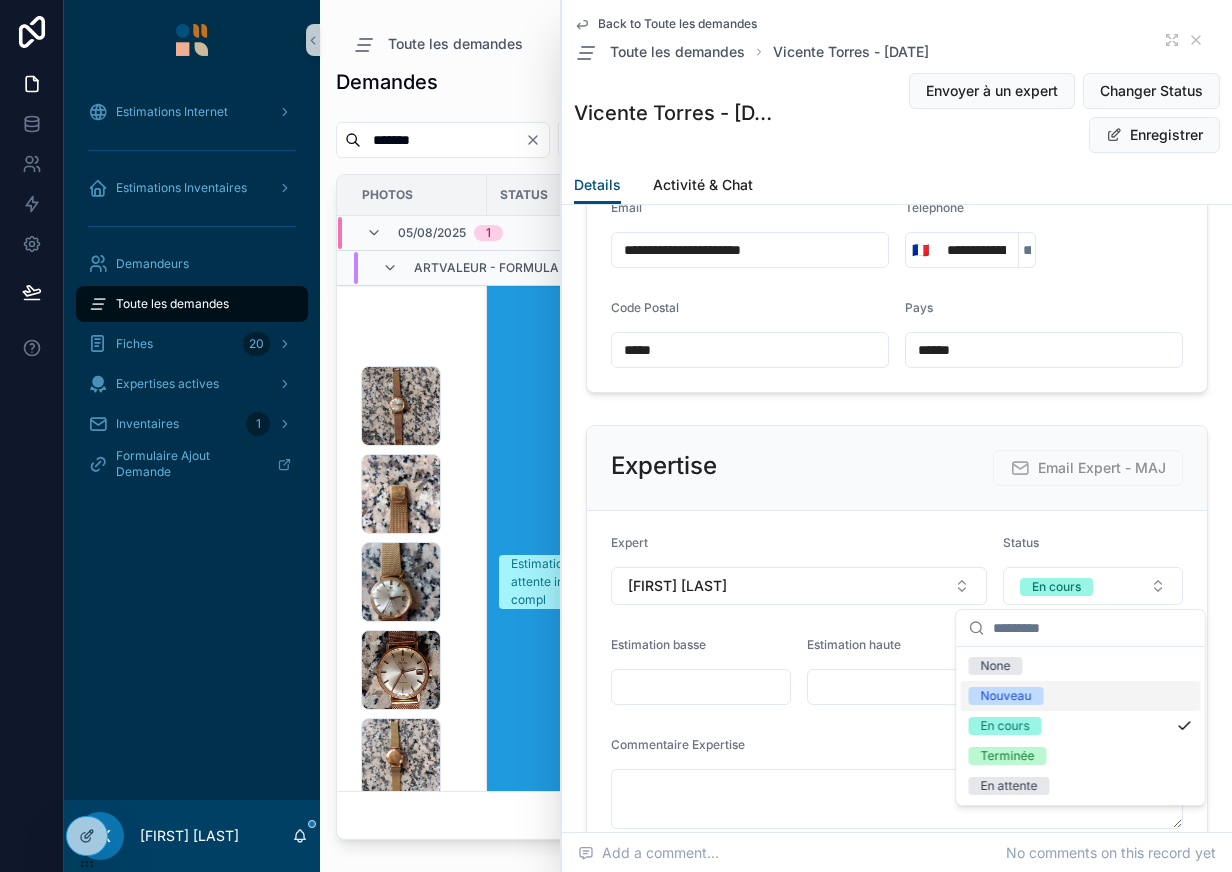 click on "Nouveau" at bounding box center [1081, 696] 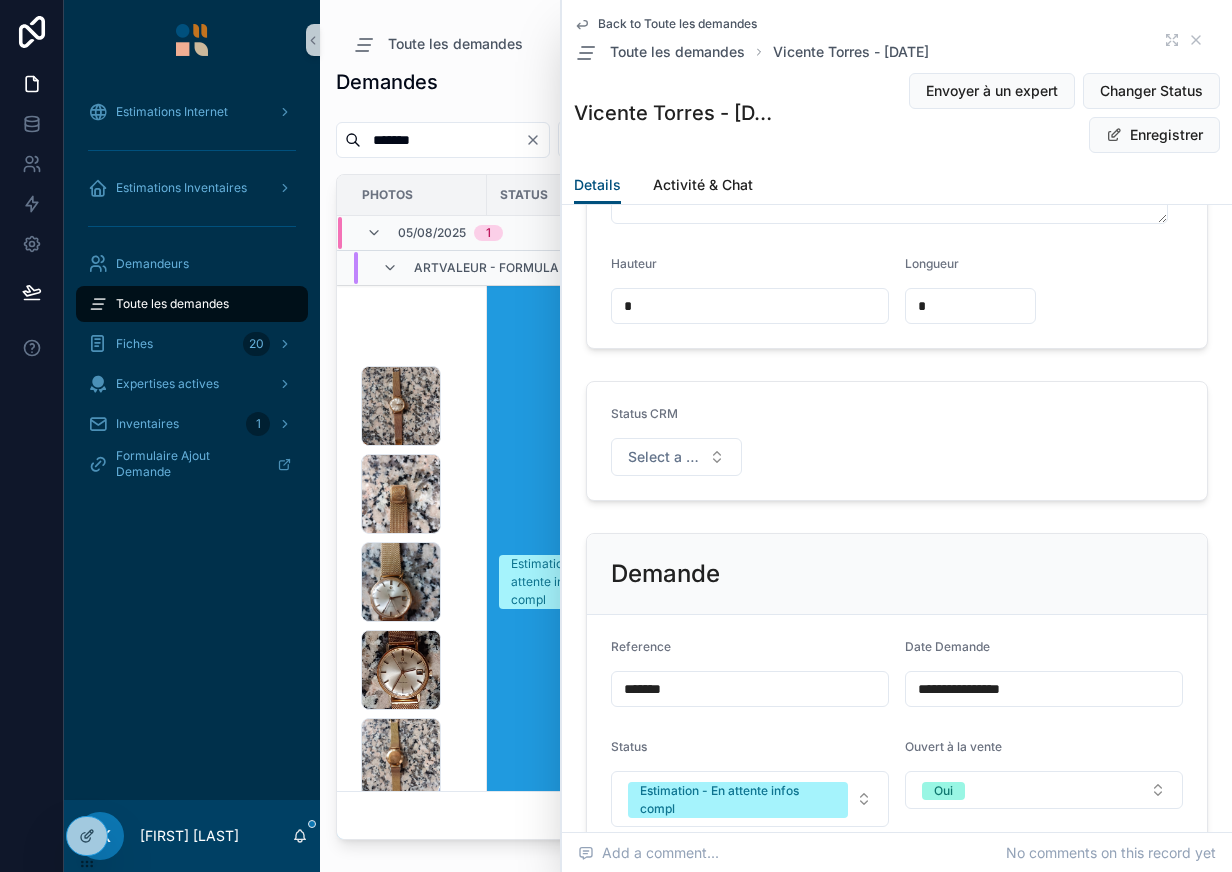 scroll, scrollTop: 1289, scrollLeft: 0, axis: vertical 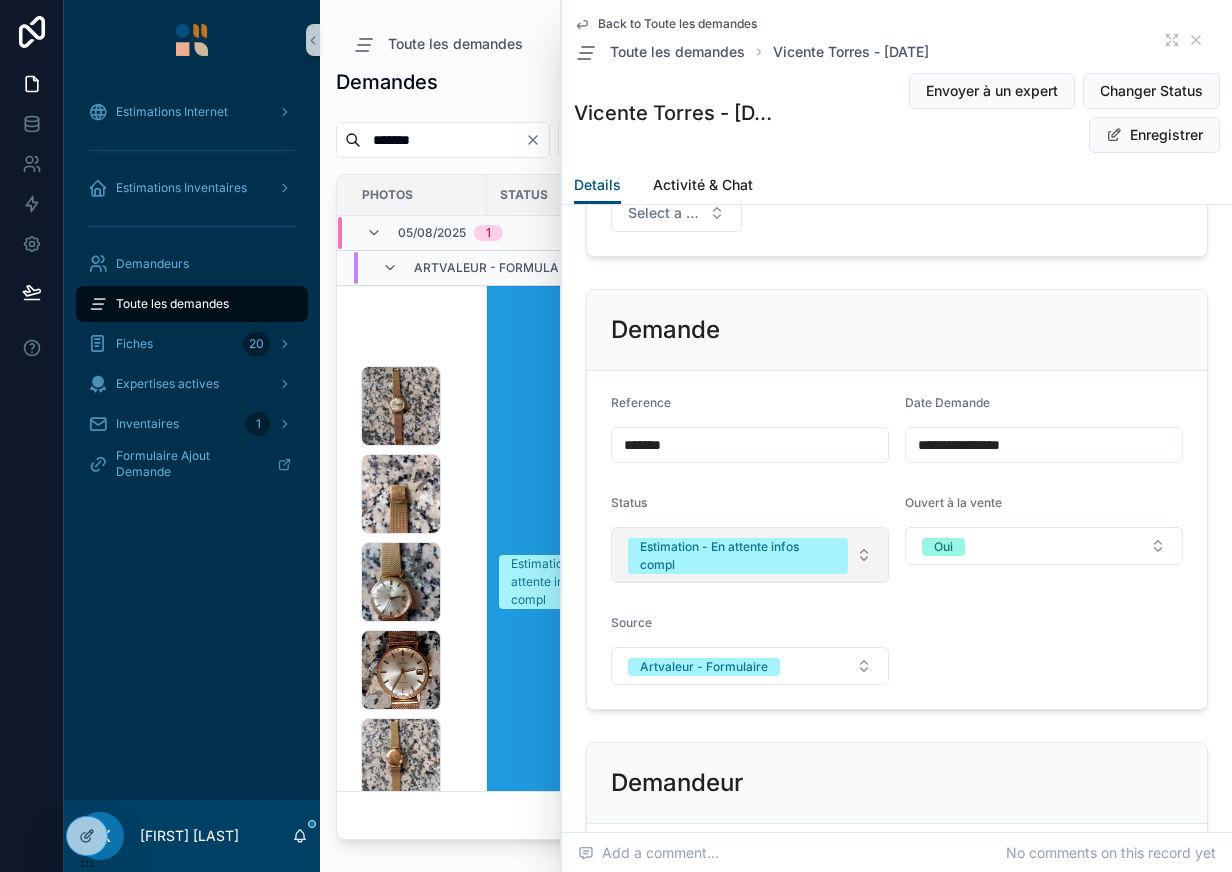 click on "Estimation - En attente infos compl" at bounding box center (738, 556) 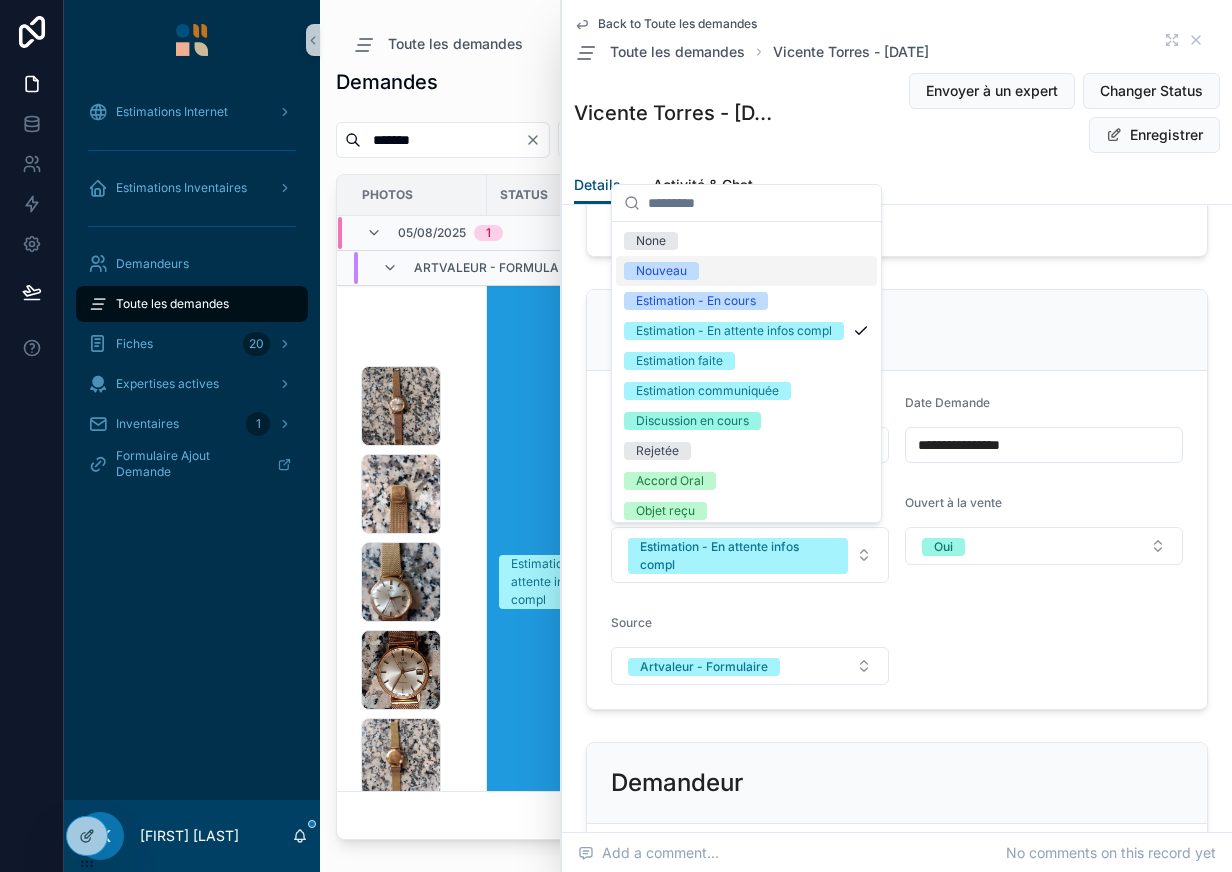 click on "Nouveau" at bounding box center [746, 271] 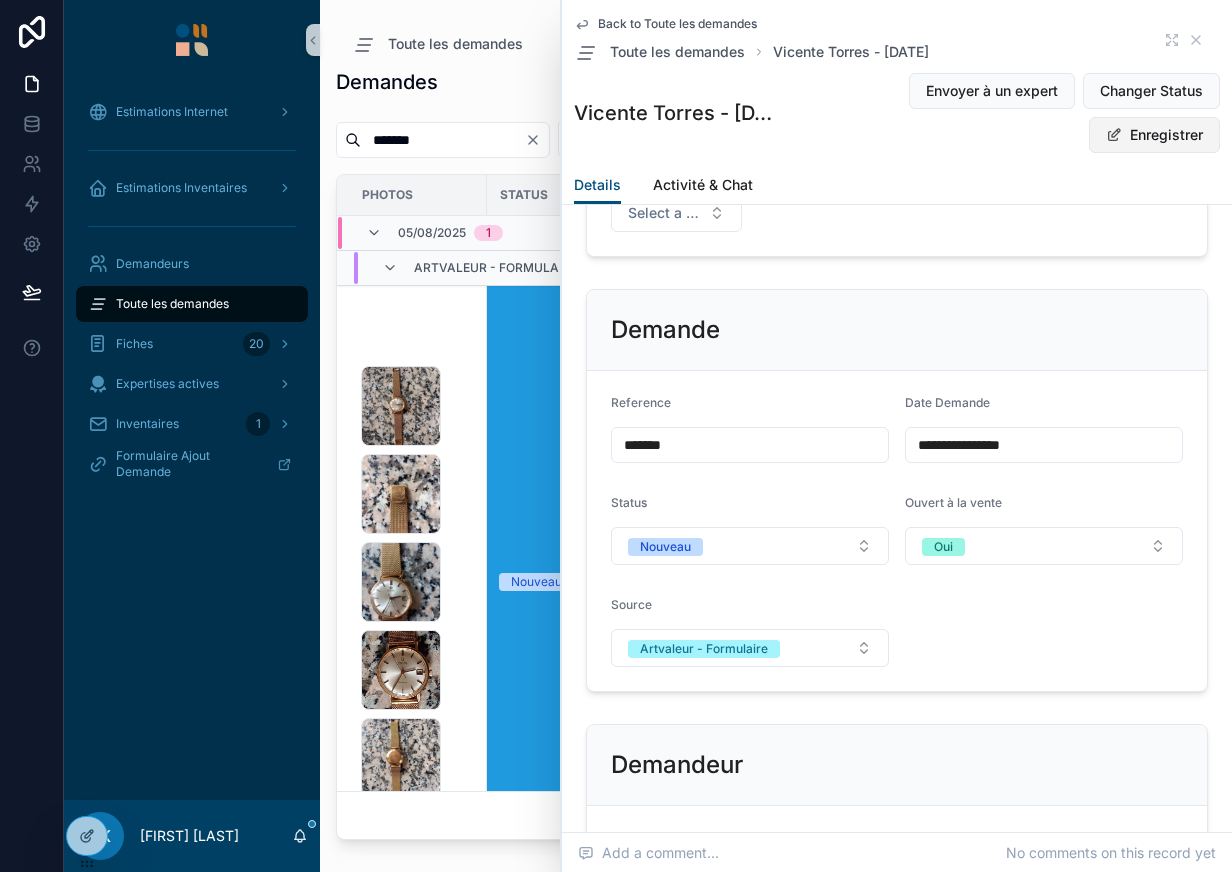 click on "Enregistrer" at bounding box center [1154, 135] 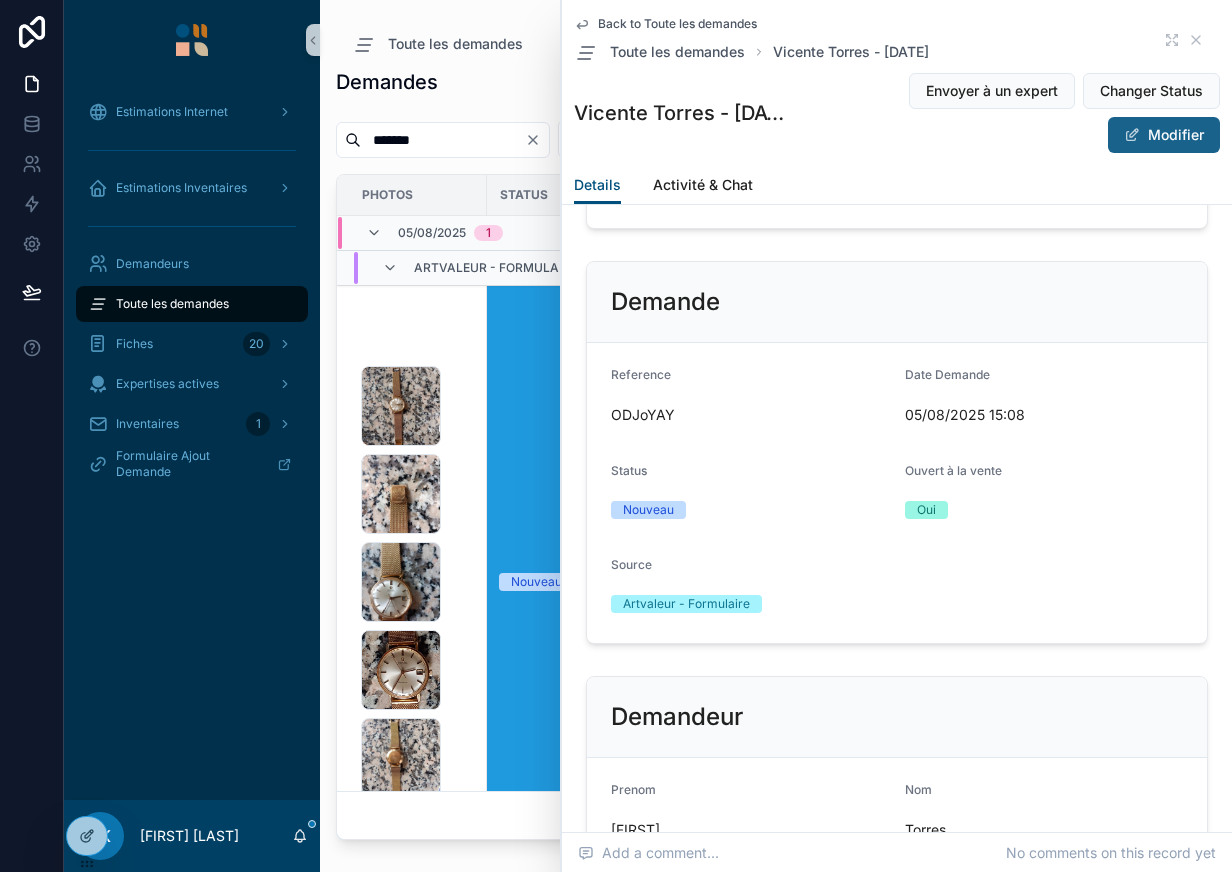 scroll, scrollTop: 1271, scrollLeft: 0, axis: vertical 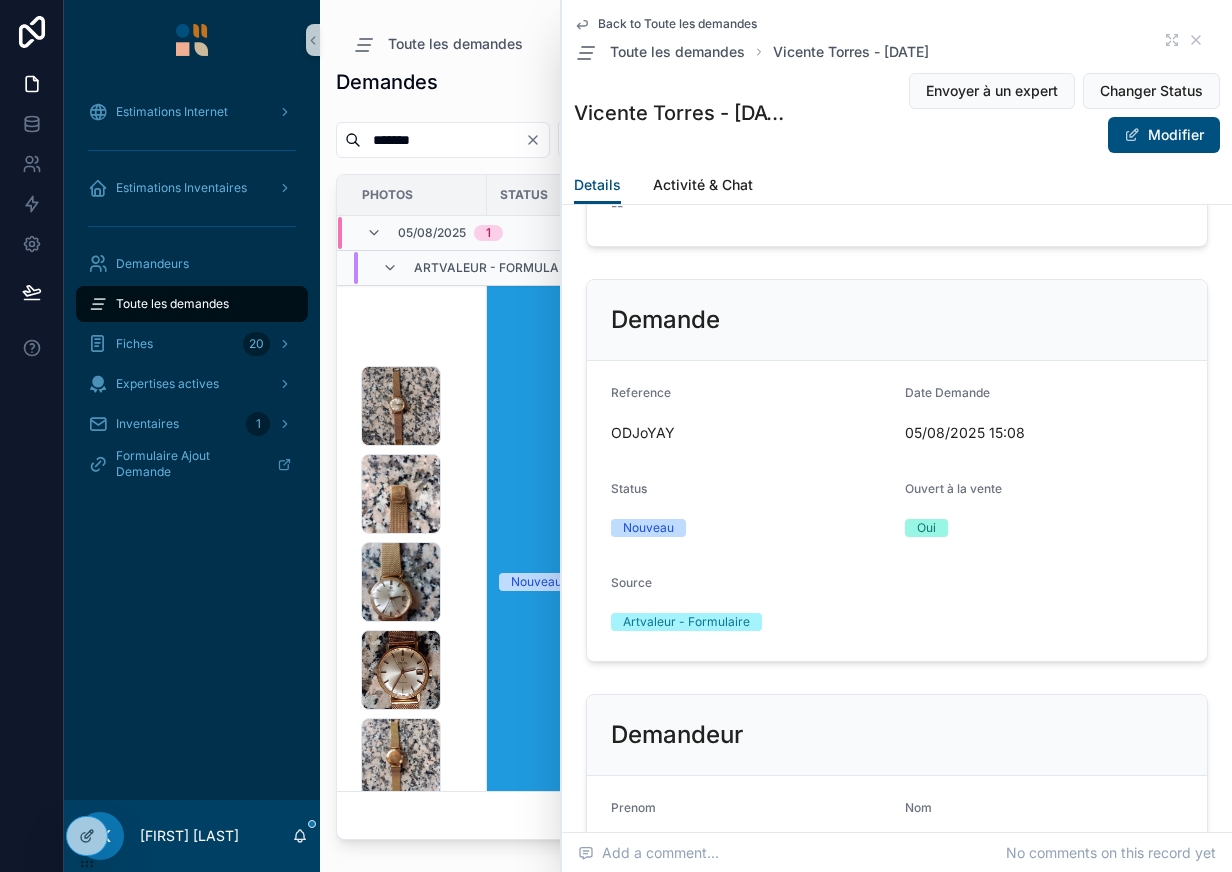 click on "Toute les demandes" at bounding box center (172, 304) 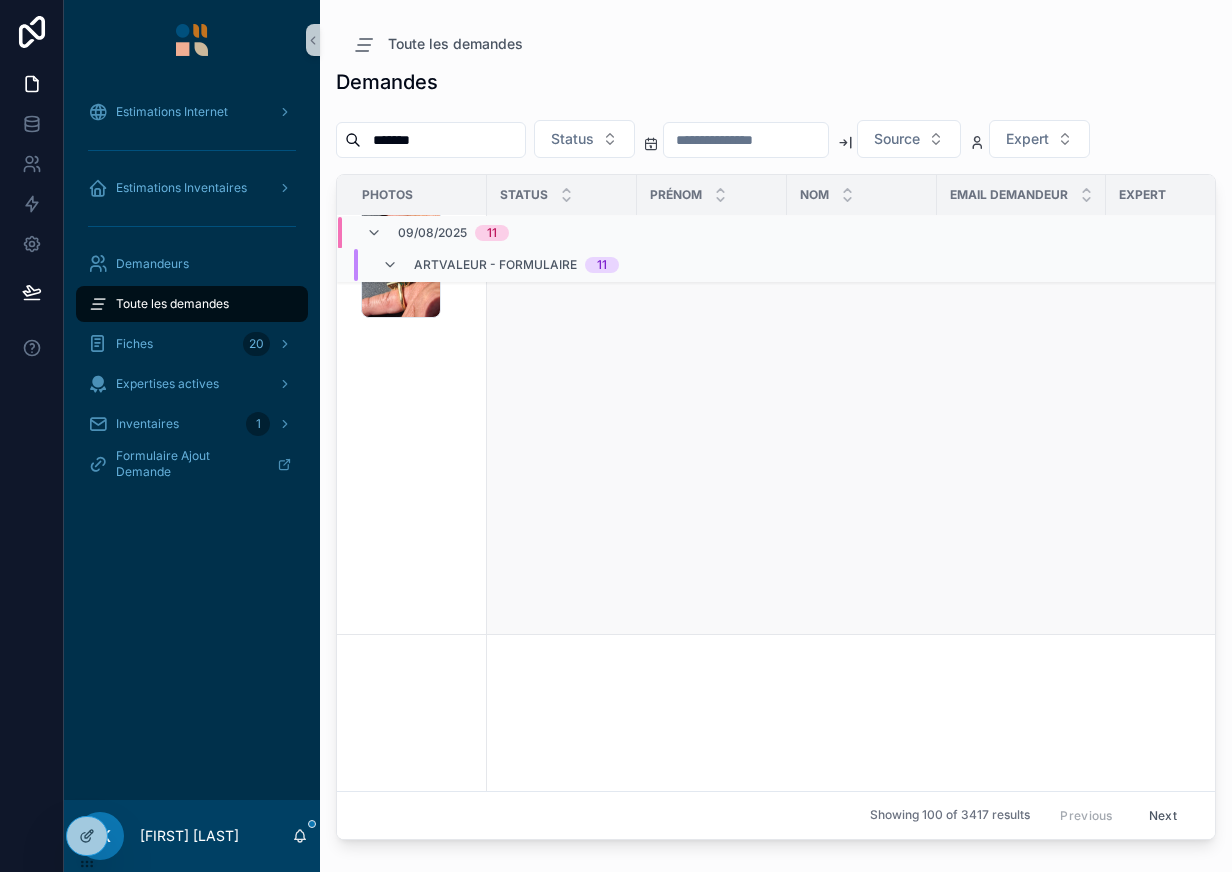 scroll, scrollTop: 0, scrollLeft: 0, axis: both 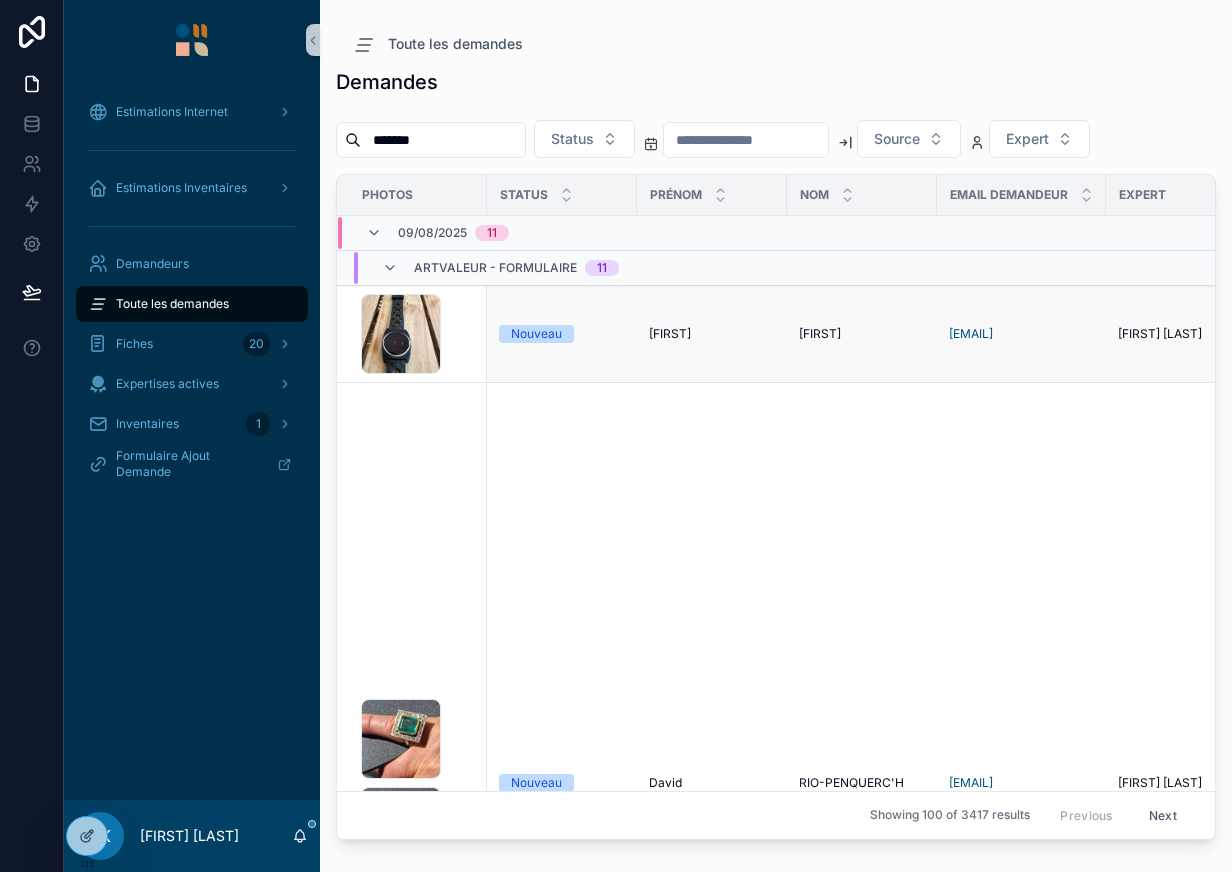 click on "image .jpg" at bounding box center (418, 334) 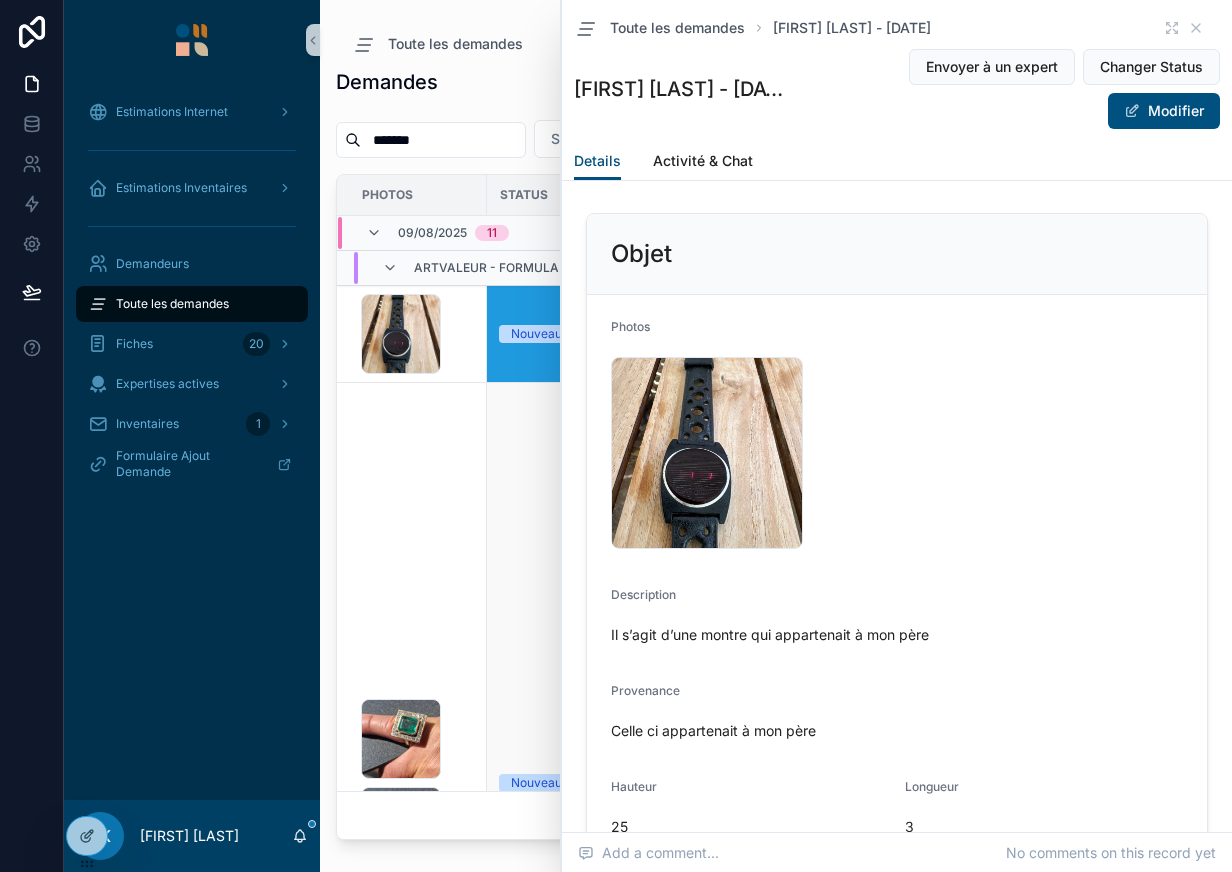 click on "[NUMBER].jpg [NUMBER].jpg" at bounding box center [412, 783] 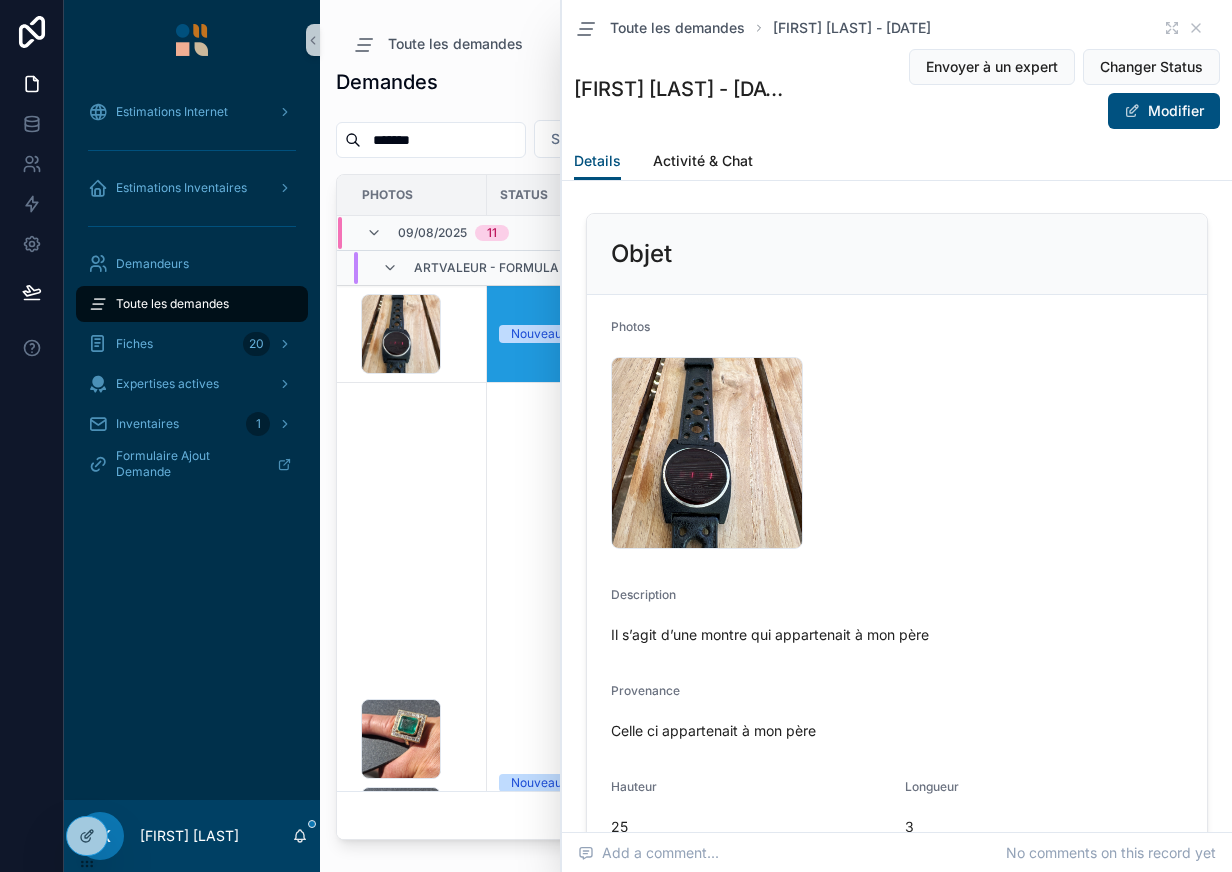 click on "Toute les demandes [FIRST] [LAST] - [DATE]" at bounding box center [897, 28] 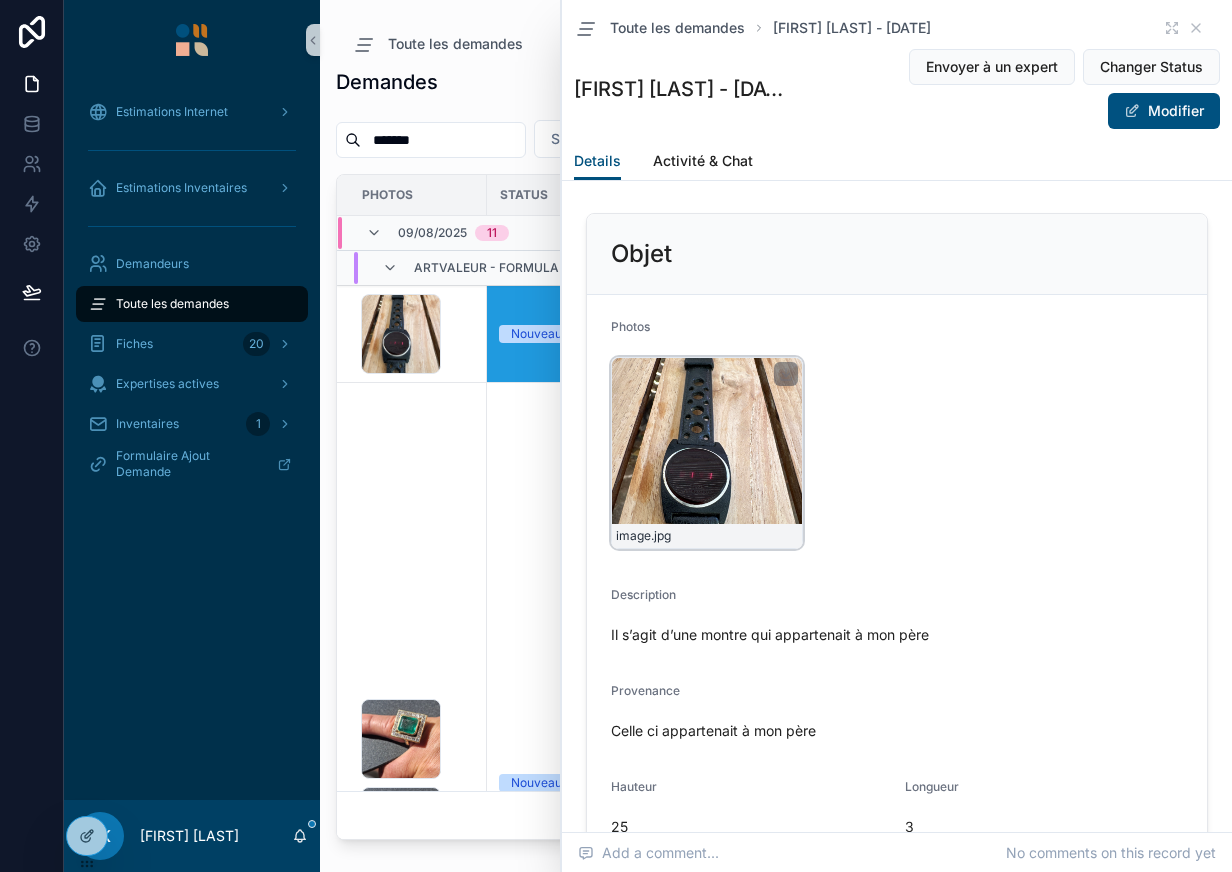 click on "image .jpg" at bounding box center (707, 453) 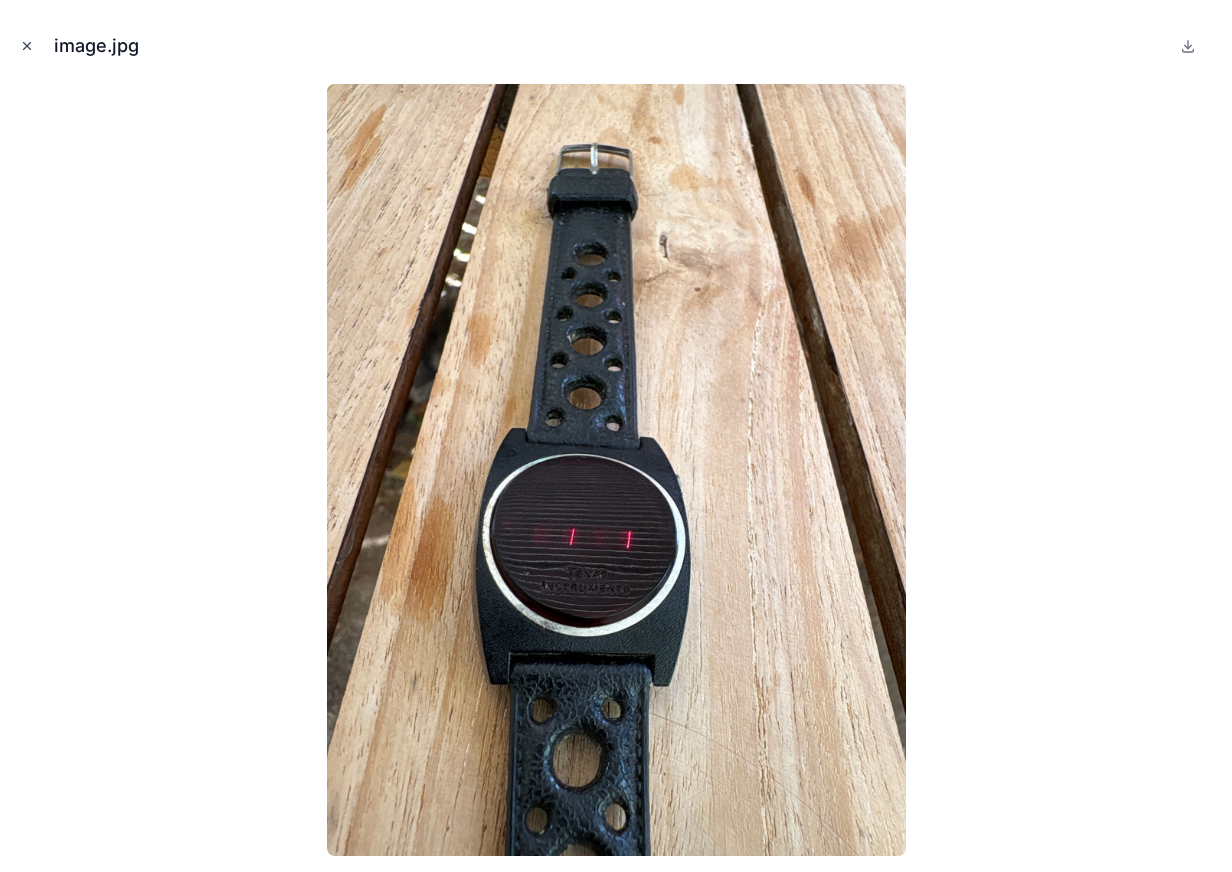 click 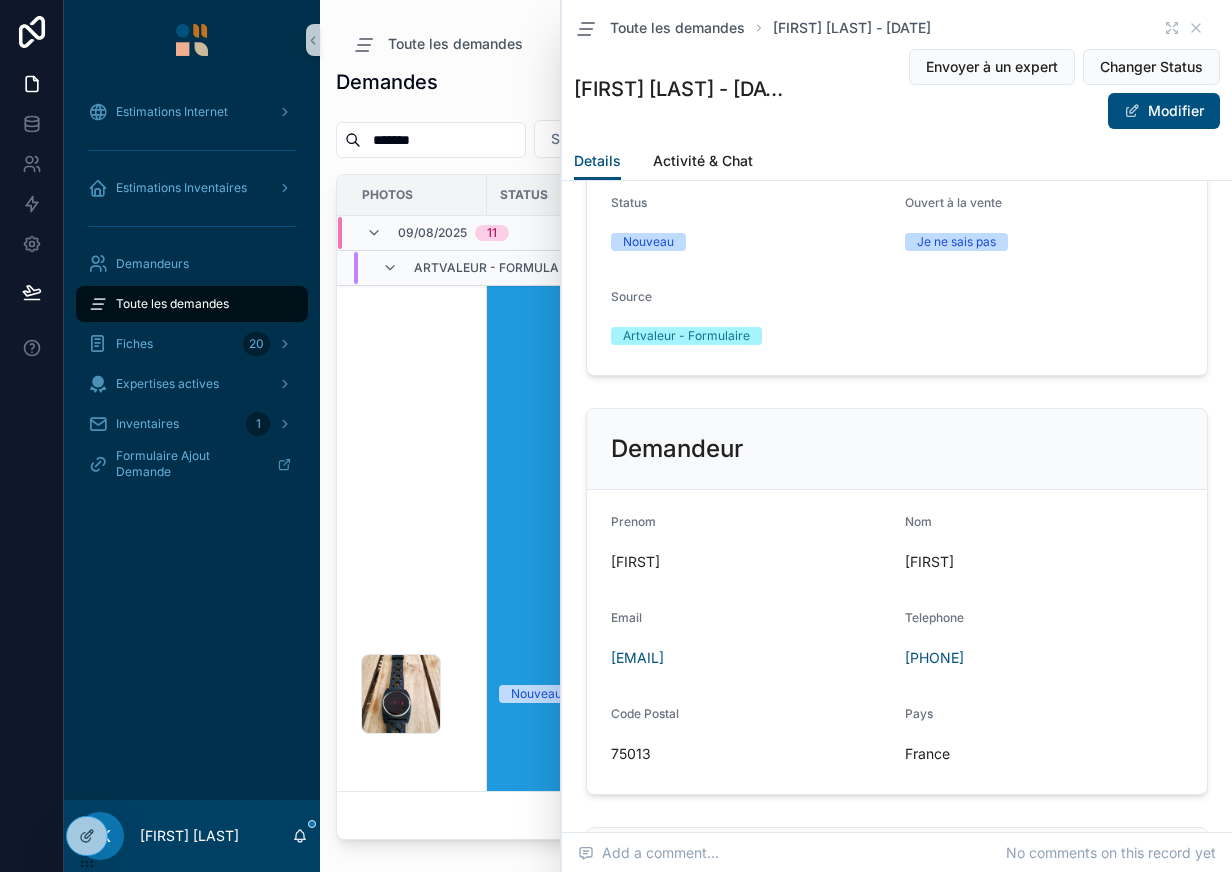 scroll, scrollTop: 0, scrollLeft: 0, axis: both 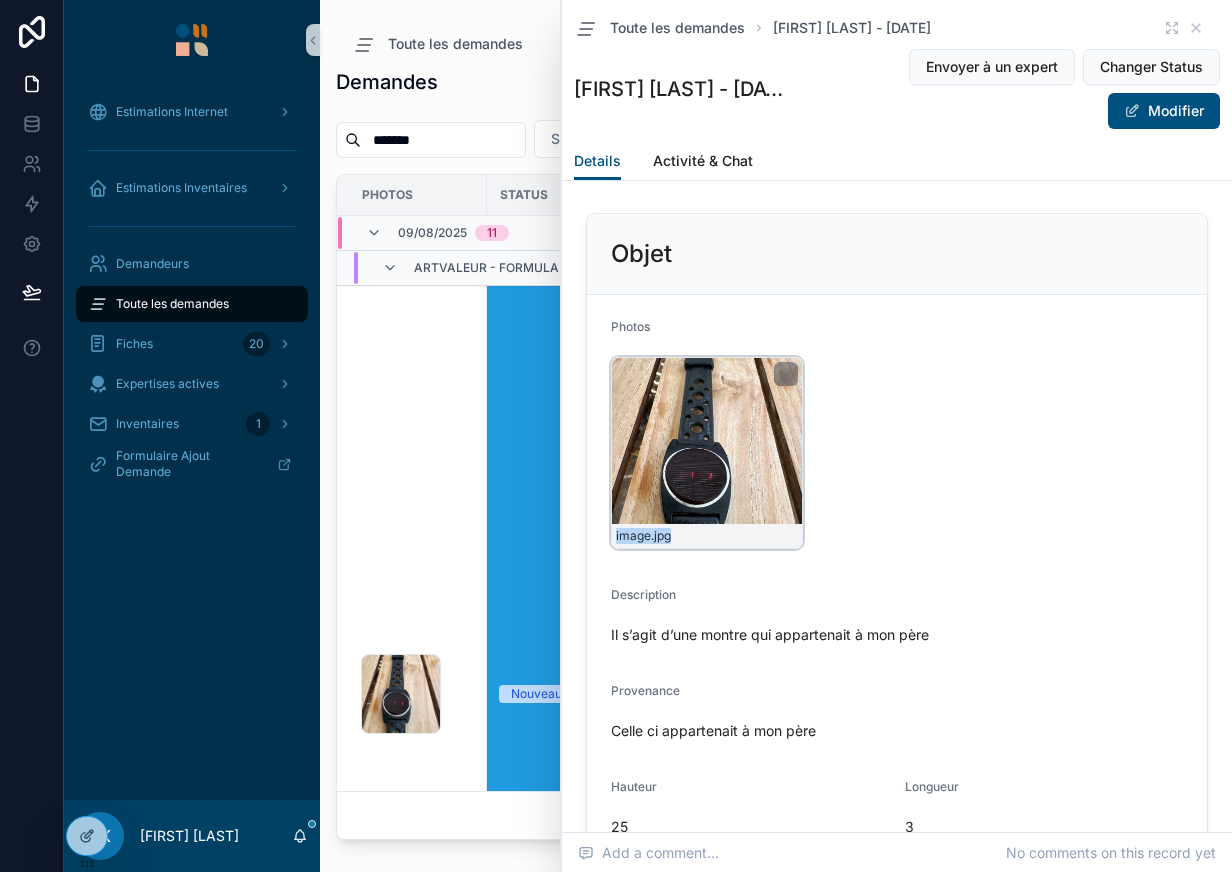 click on "image .jpg" at bounding box center [707, 453] 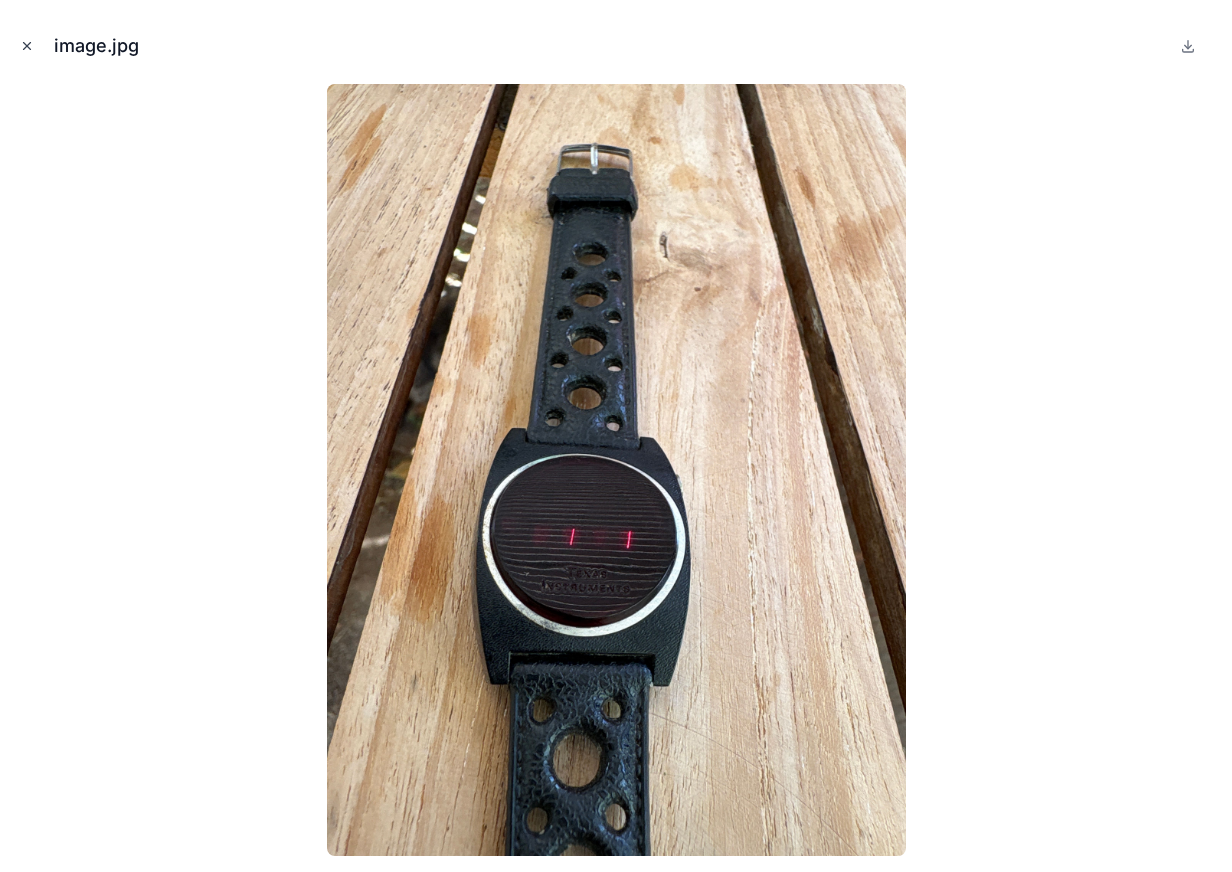 click 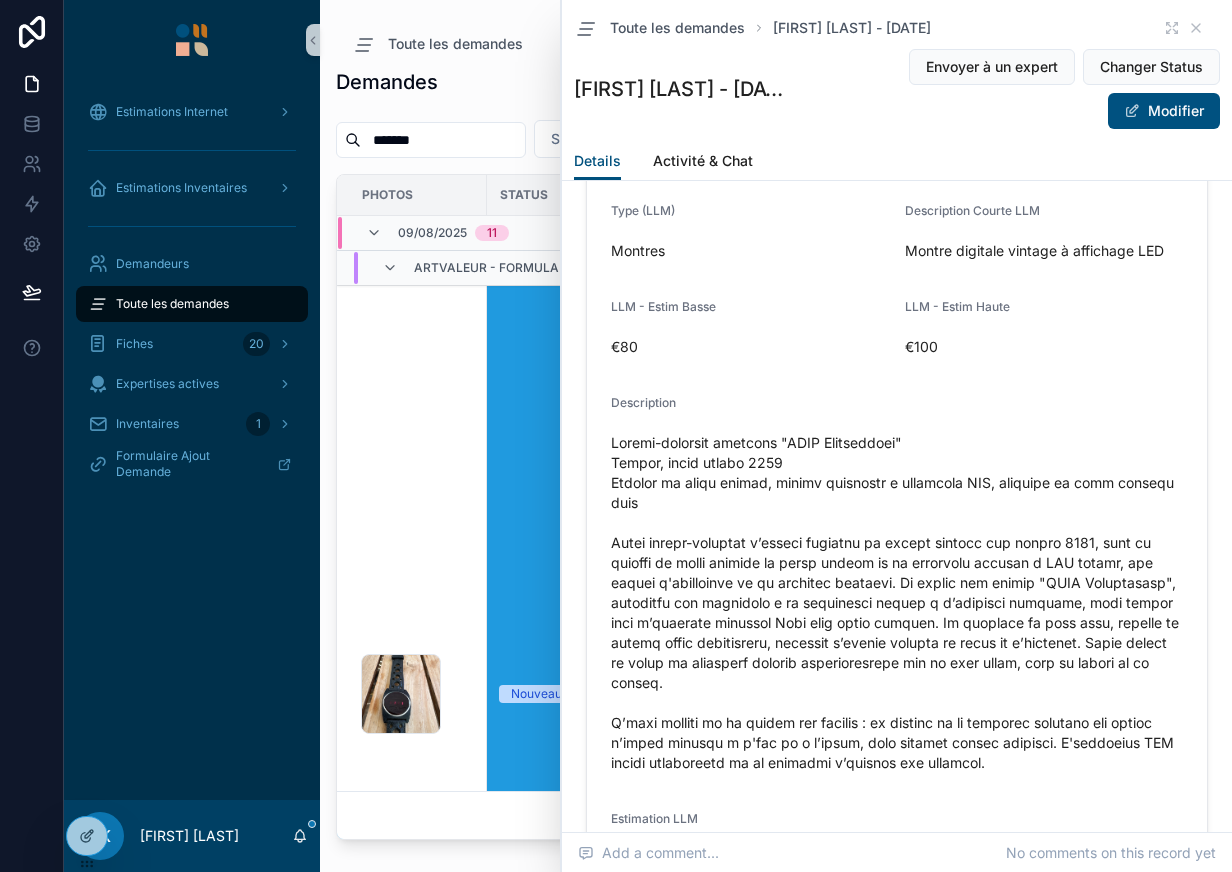 scroll, scrollTop: 2207, scrollLeft: 0, axis: vertical 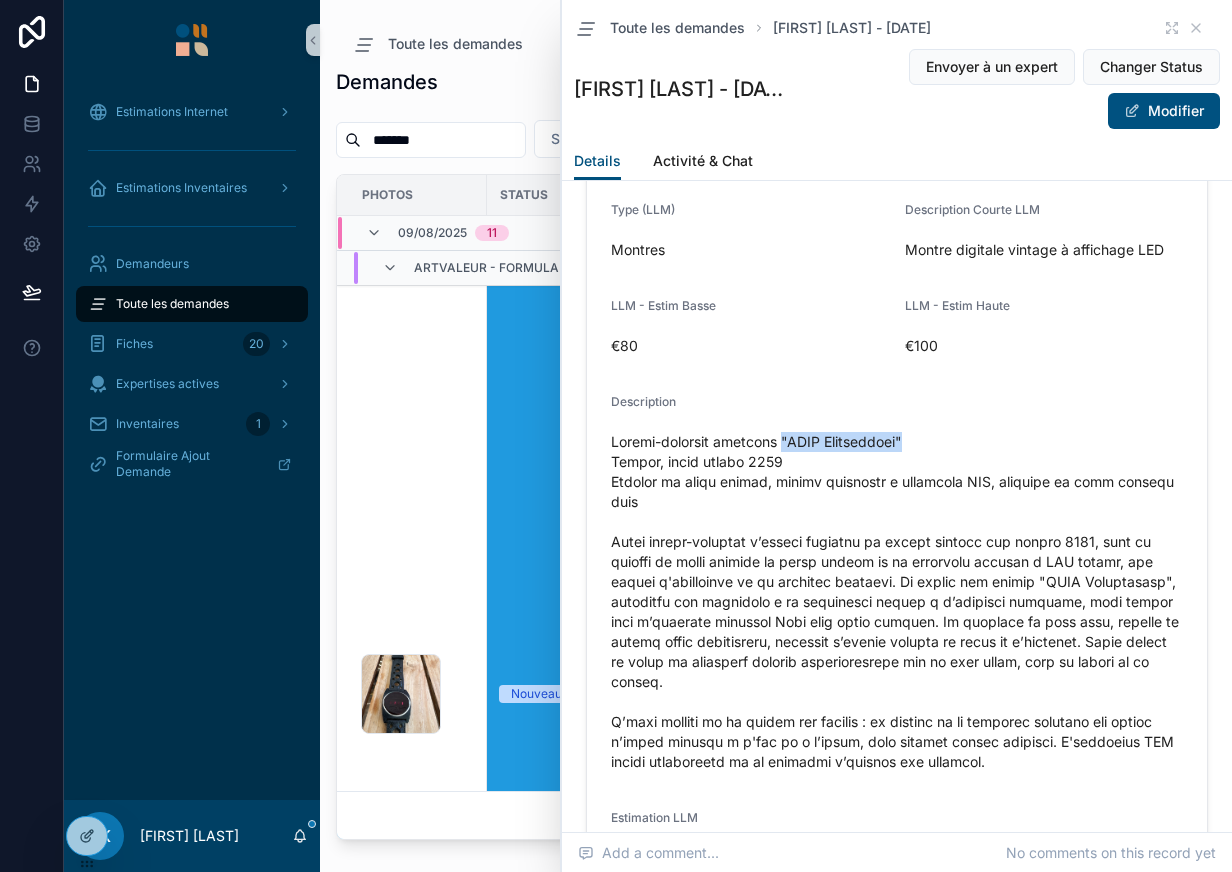 drag, startPoint x: 910, startPoint y: 442, endPoint x: 776, endPoint y: 448, distance: 134.13426 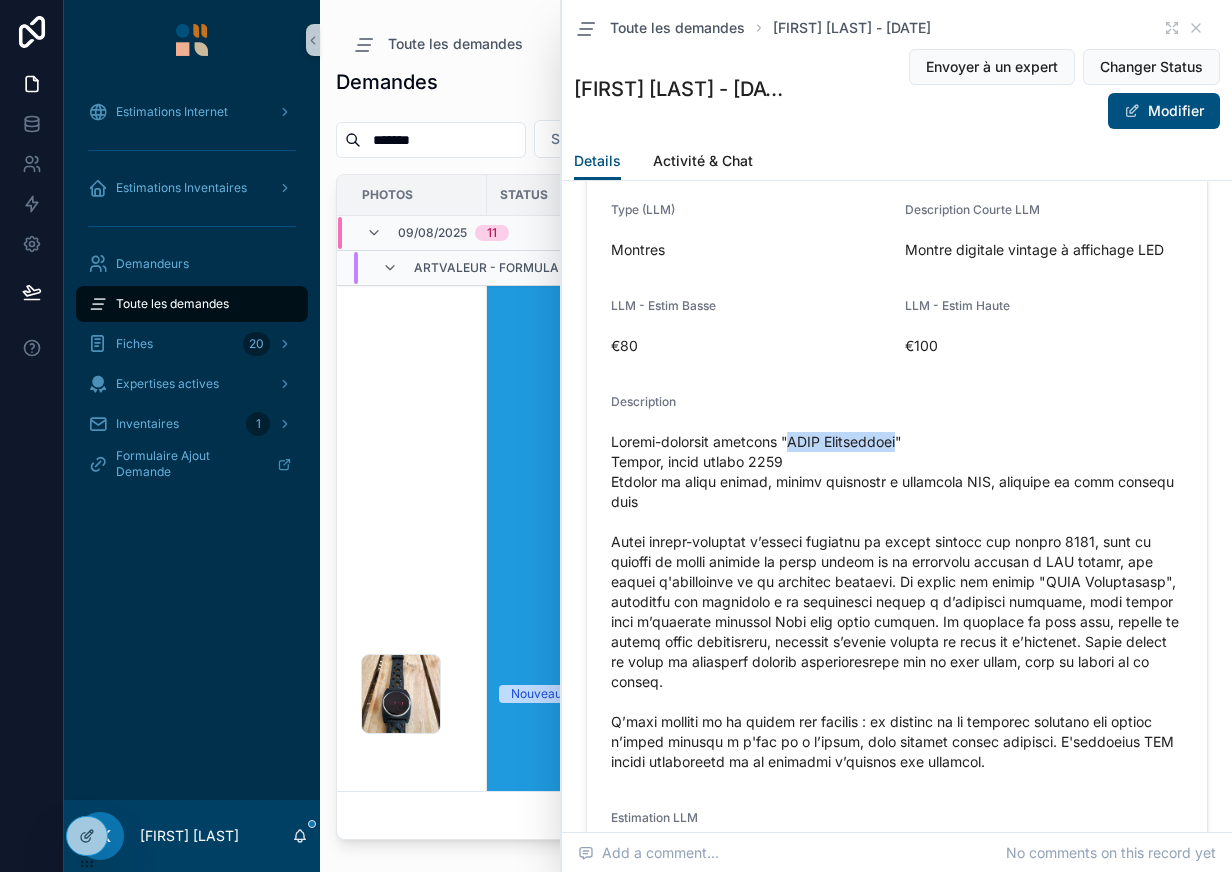 drag, startPoint x: 781, startPoint y: 441, endPoint x: 905, endPoint y: 430, distance: 124.486946 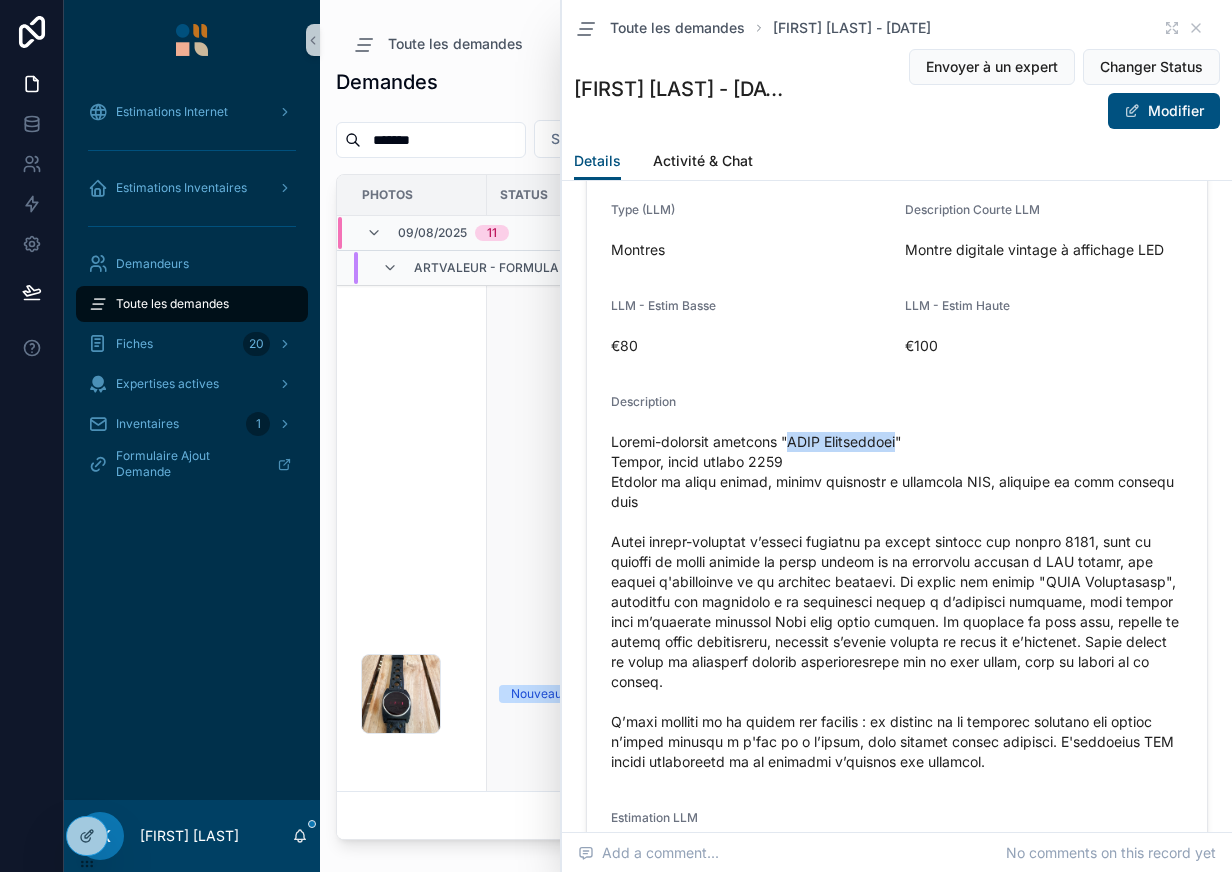 click on "image .jpg" at bounding box center (412, 694) 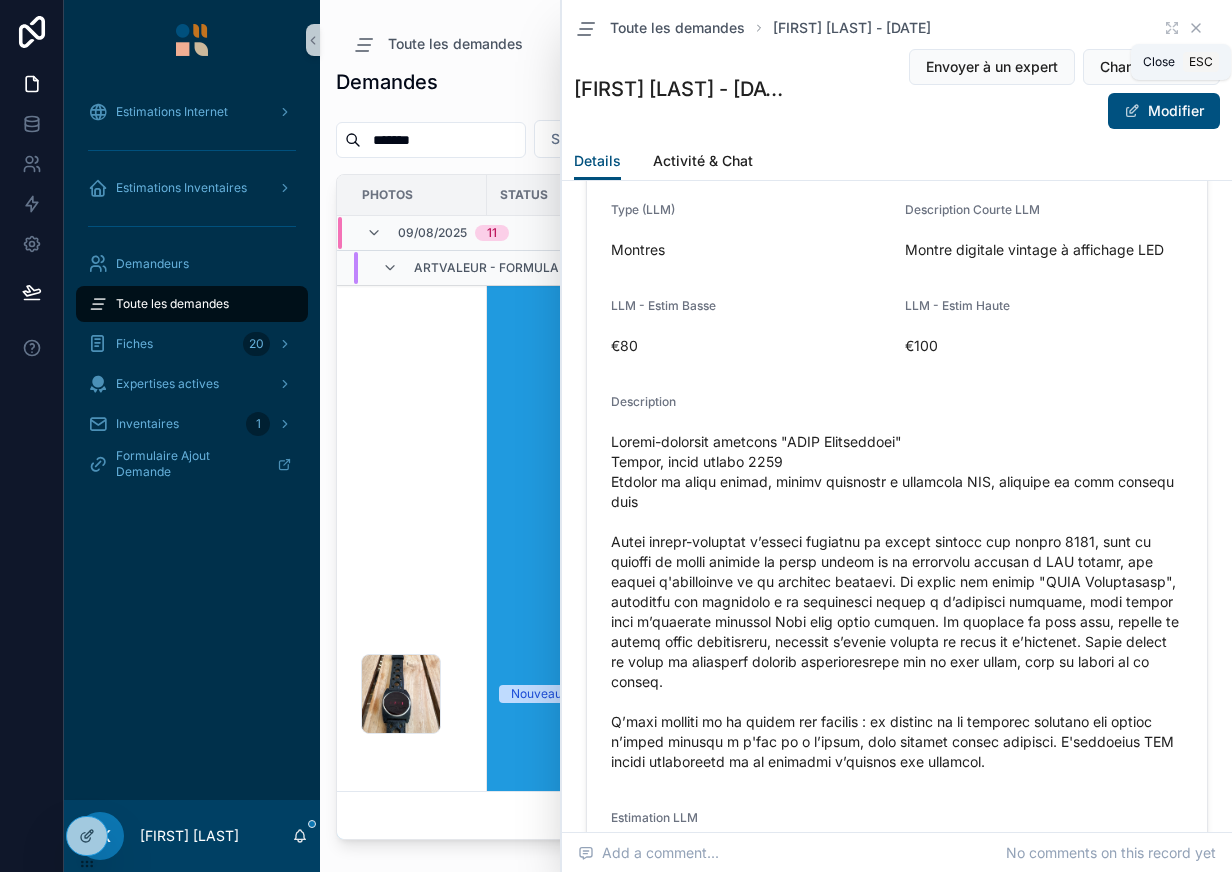 click 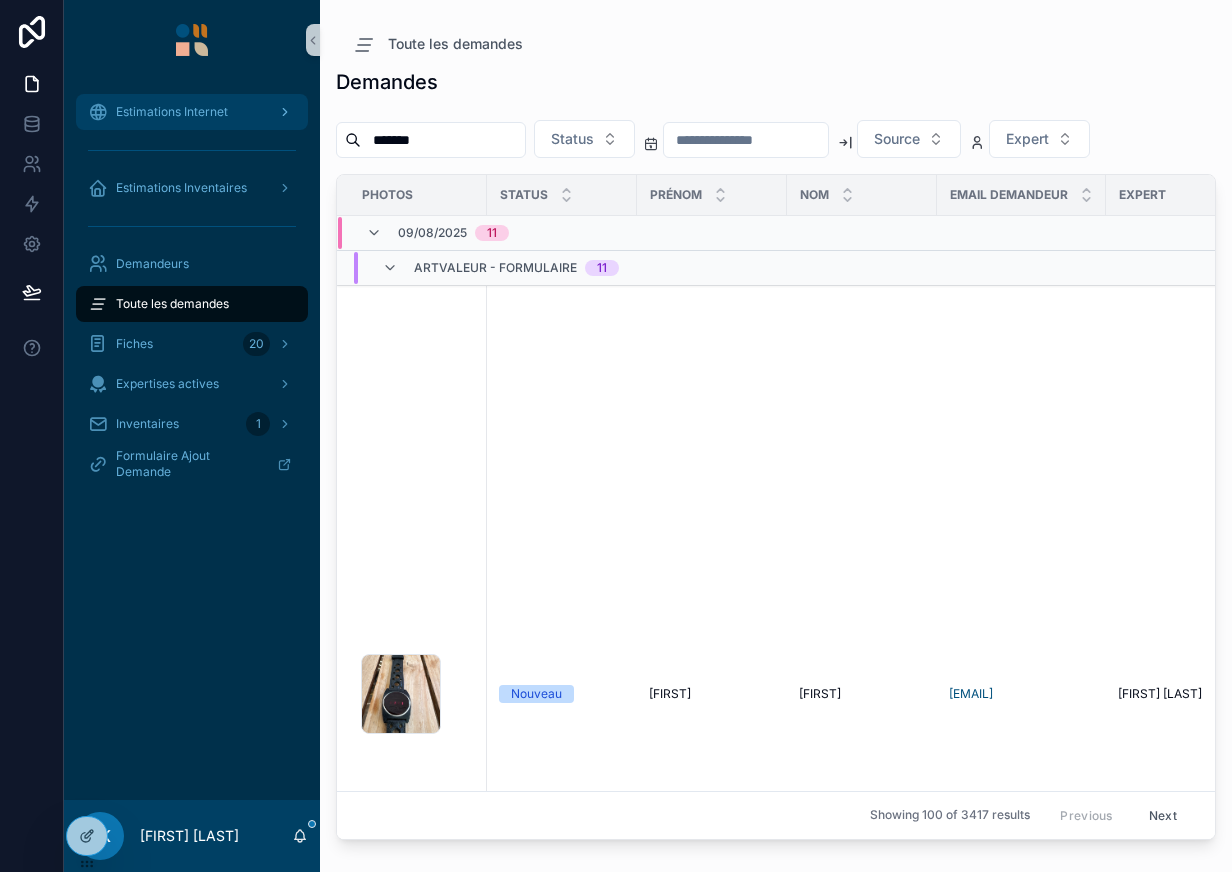click on "Estimations Internet" at bounding box center [172, 112] 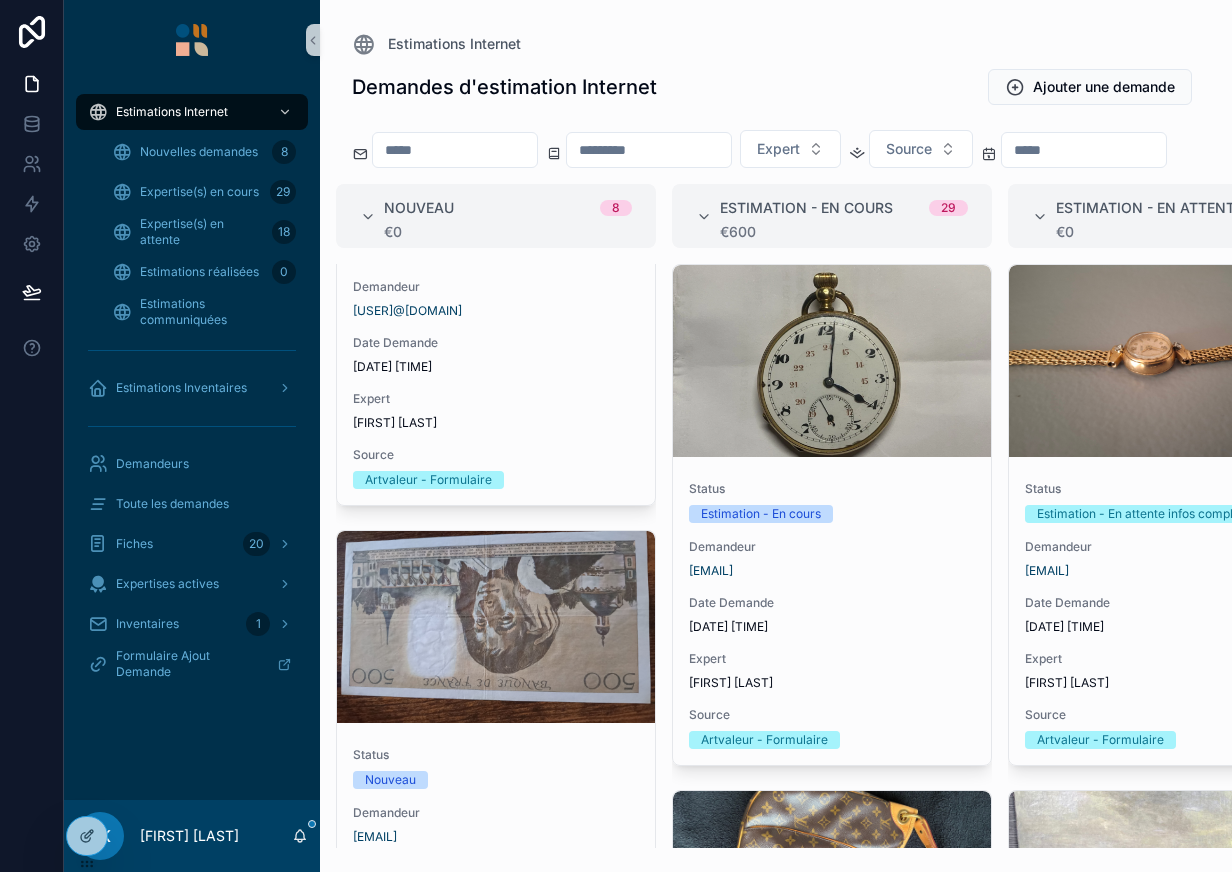 scroll, scrollTop: 1937, scrollLeft: 0, axis: vertical 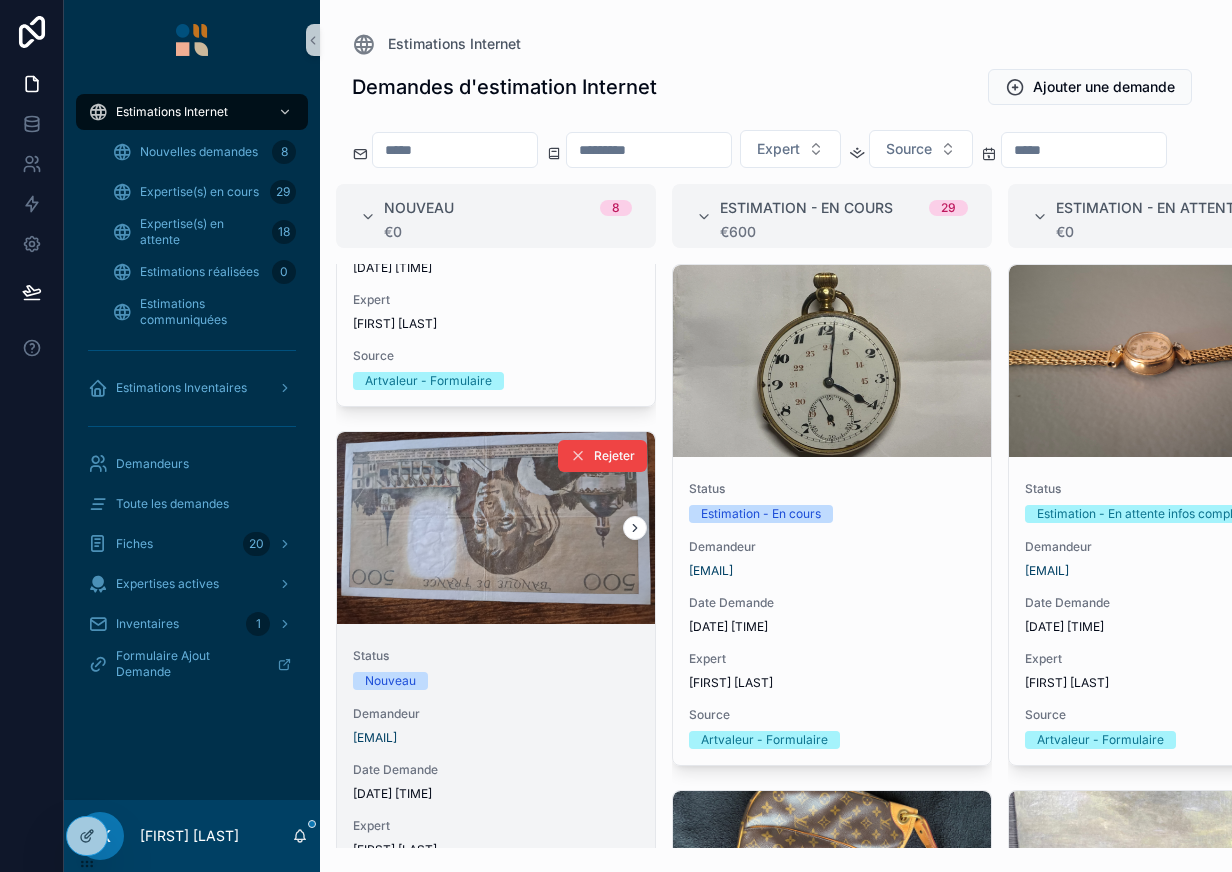 click on "Status" at bounding box center [496, 656] 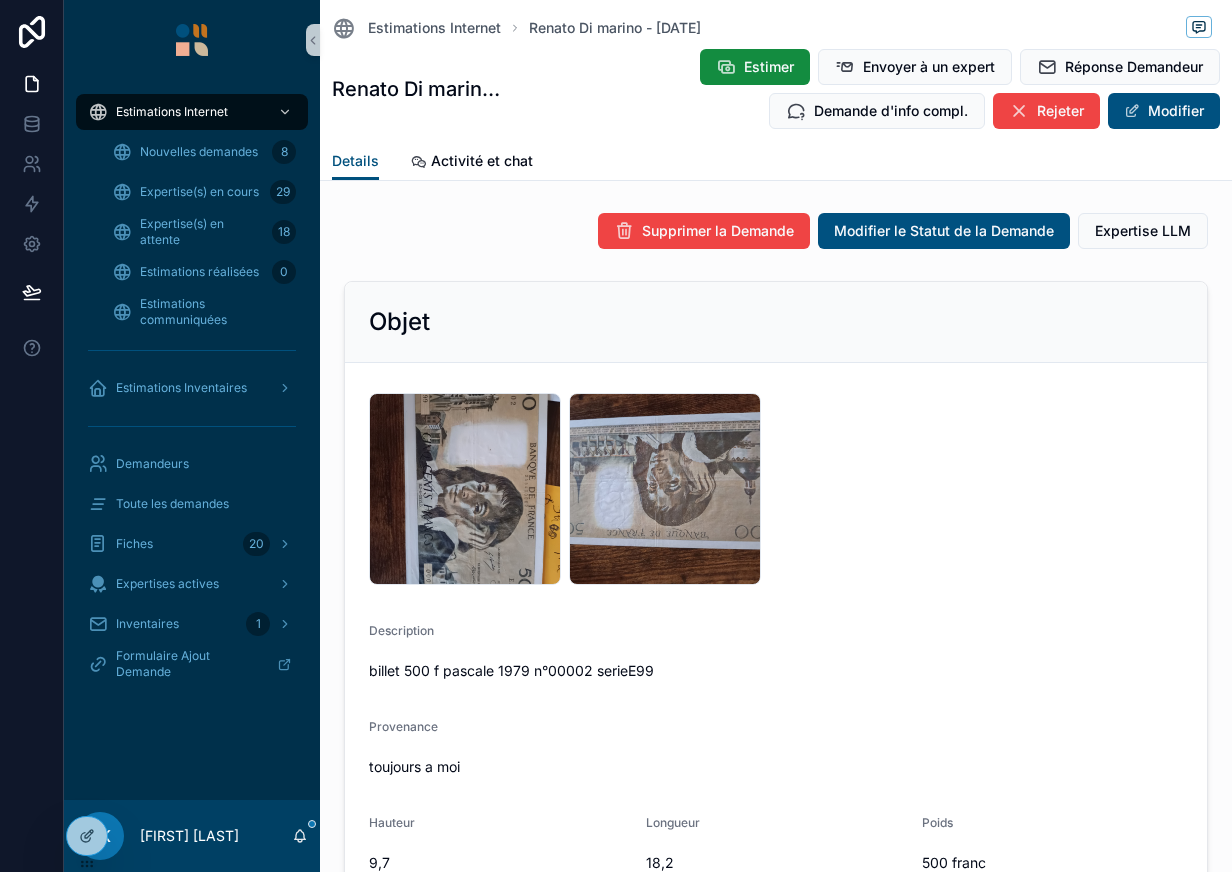scroll, scrollTop: 17, scrollLeft: 0, axis: vertical 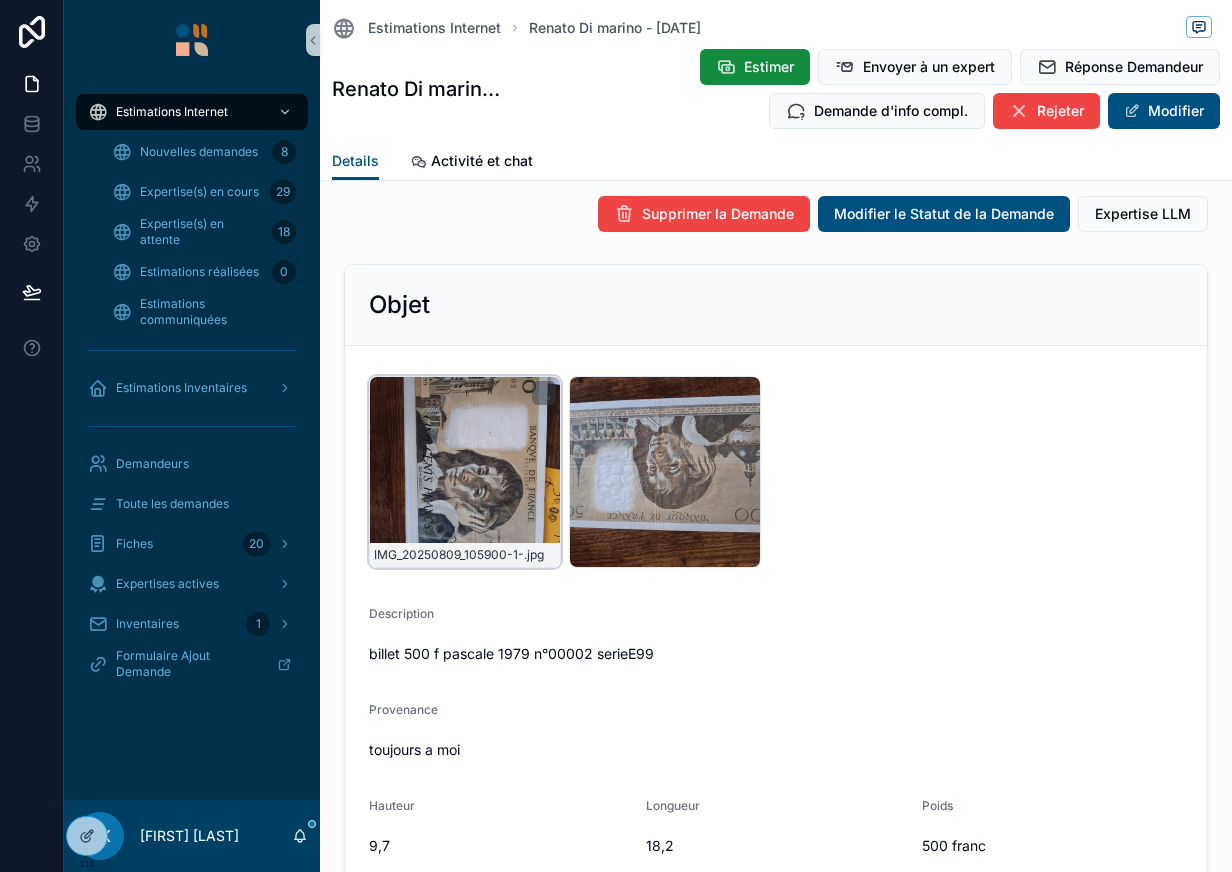 click on "IMG_20250809_105900-1- .jpg" at bounding box center [465, 472] 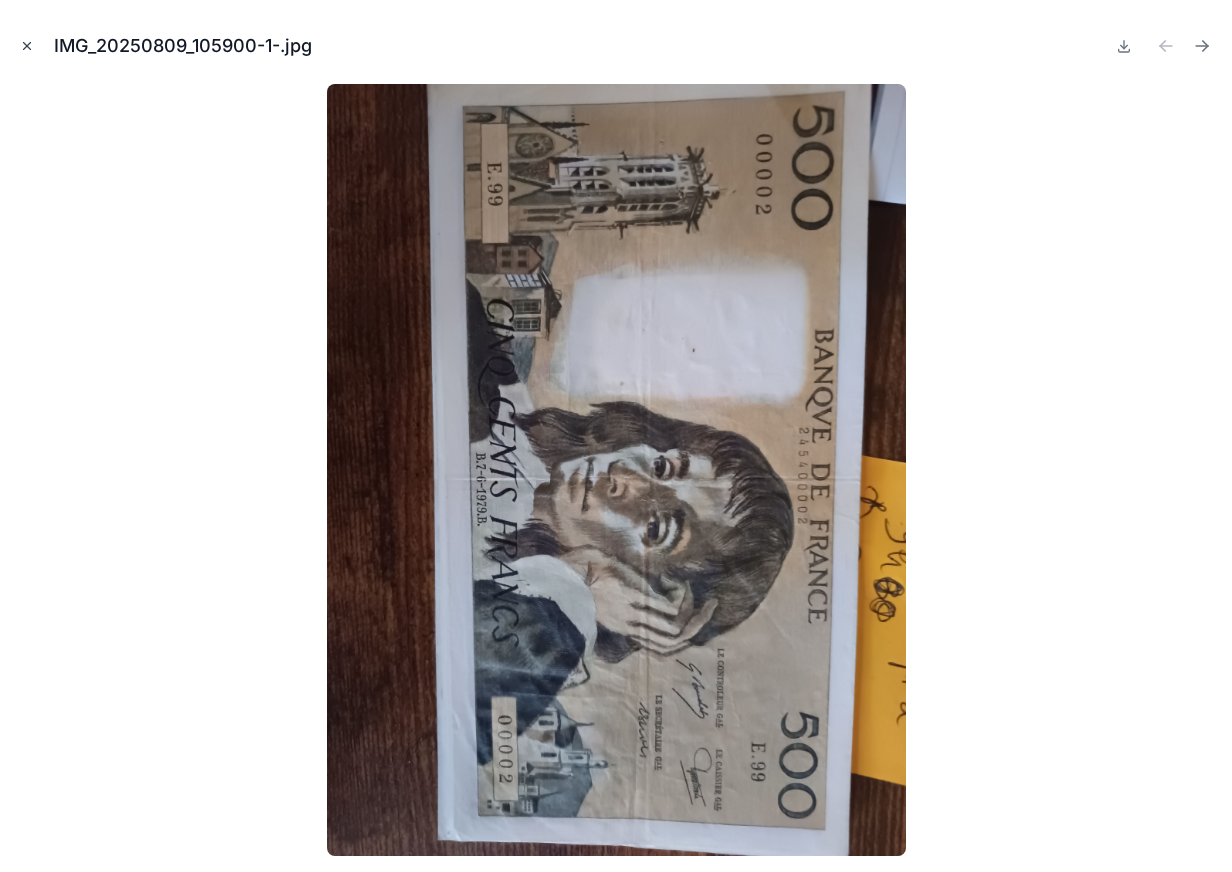 click 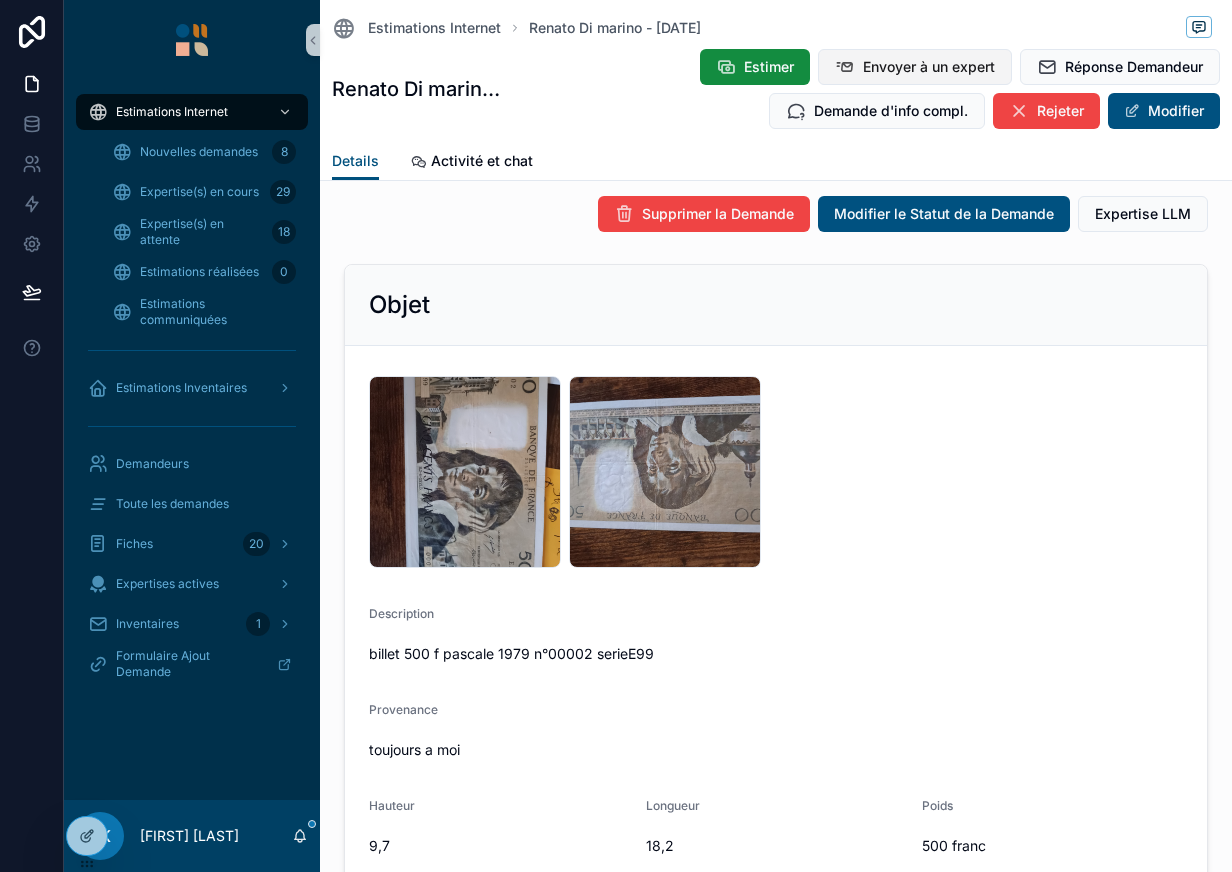 click on "Envoyer à un expert" at bounding box center (929, 67) 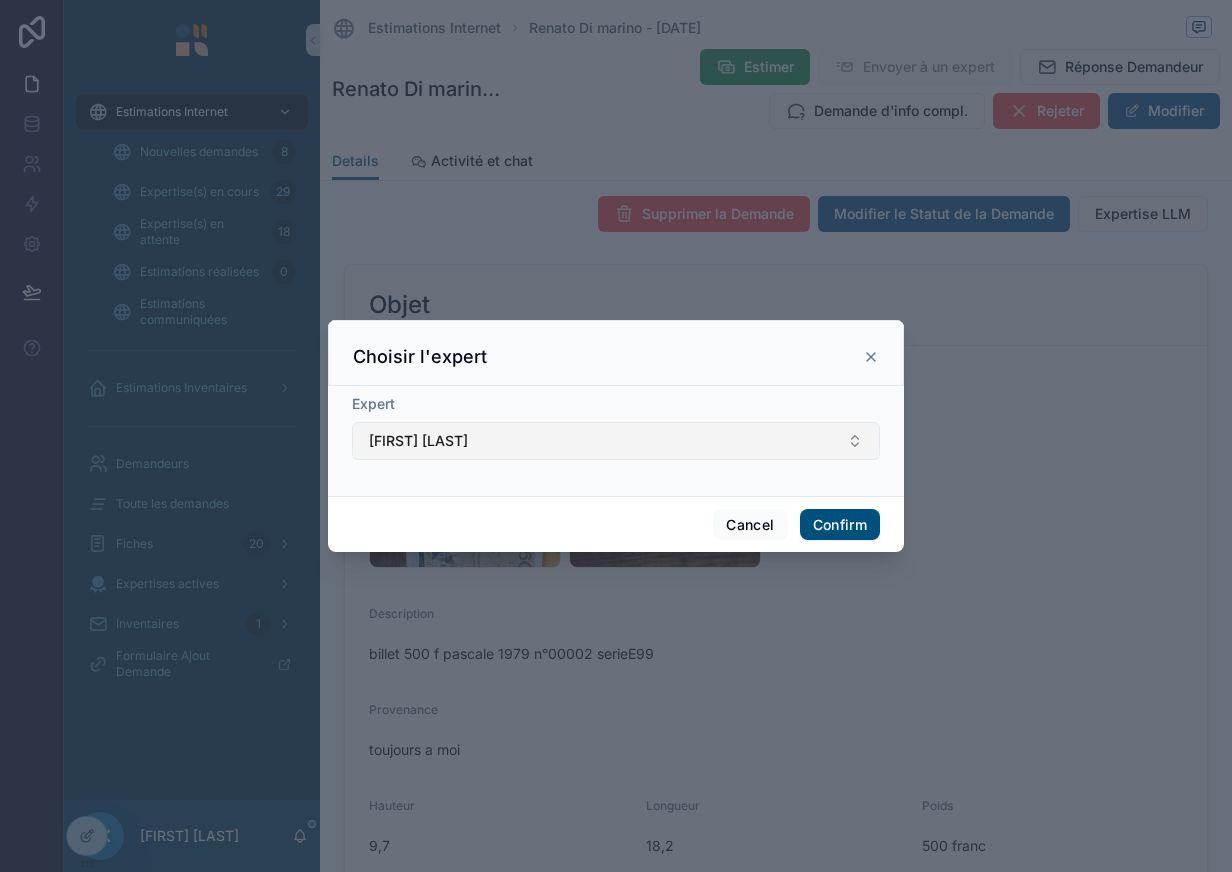 click on "[FIRST] [LAST]" at bounding box center [616, 441] 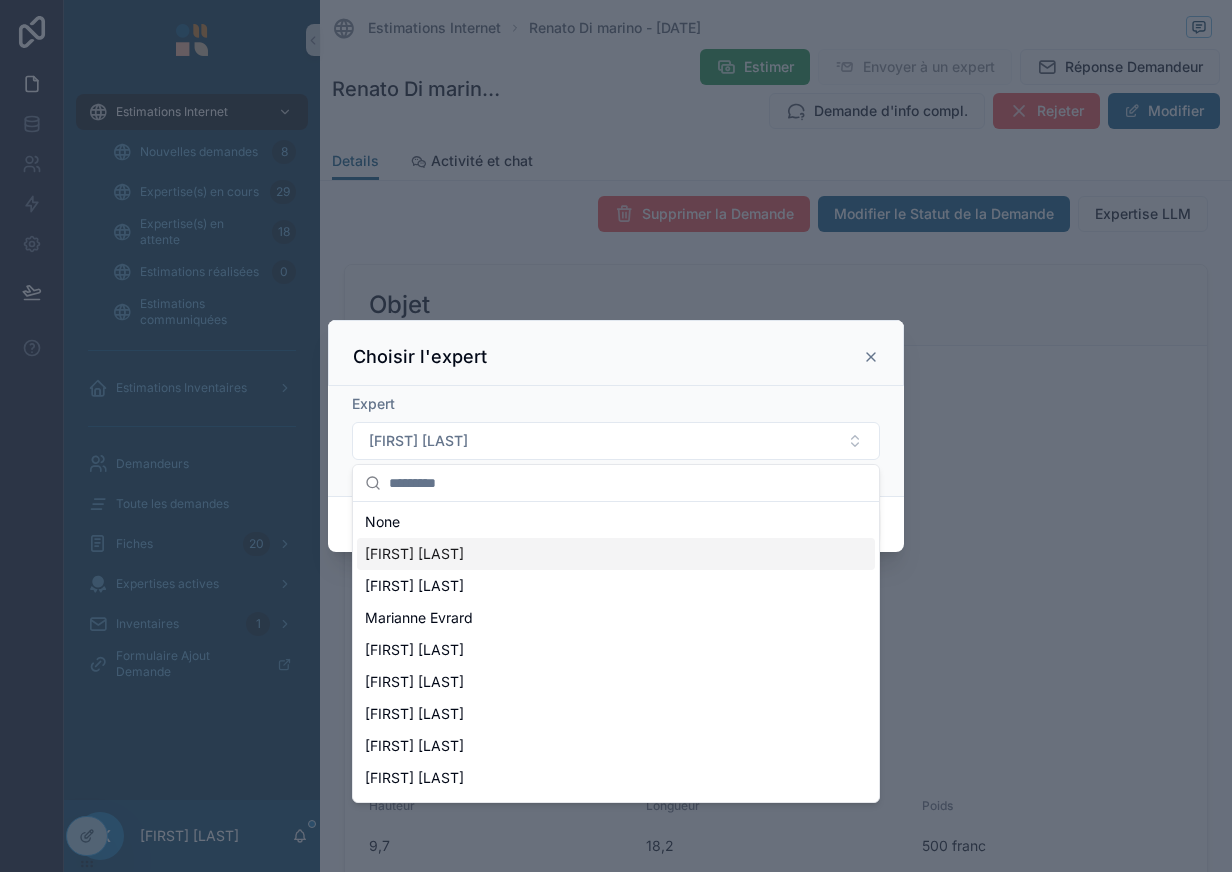 click on "[FIRST] [LAST]" at bounding box center [616, 554] 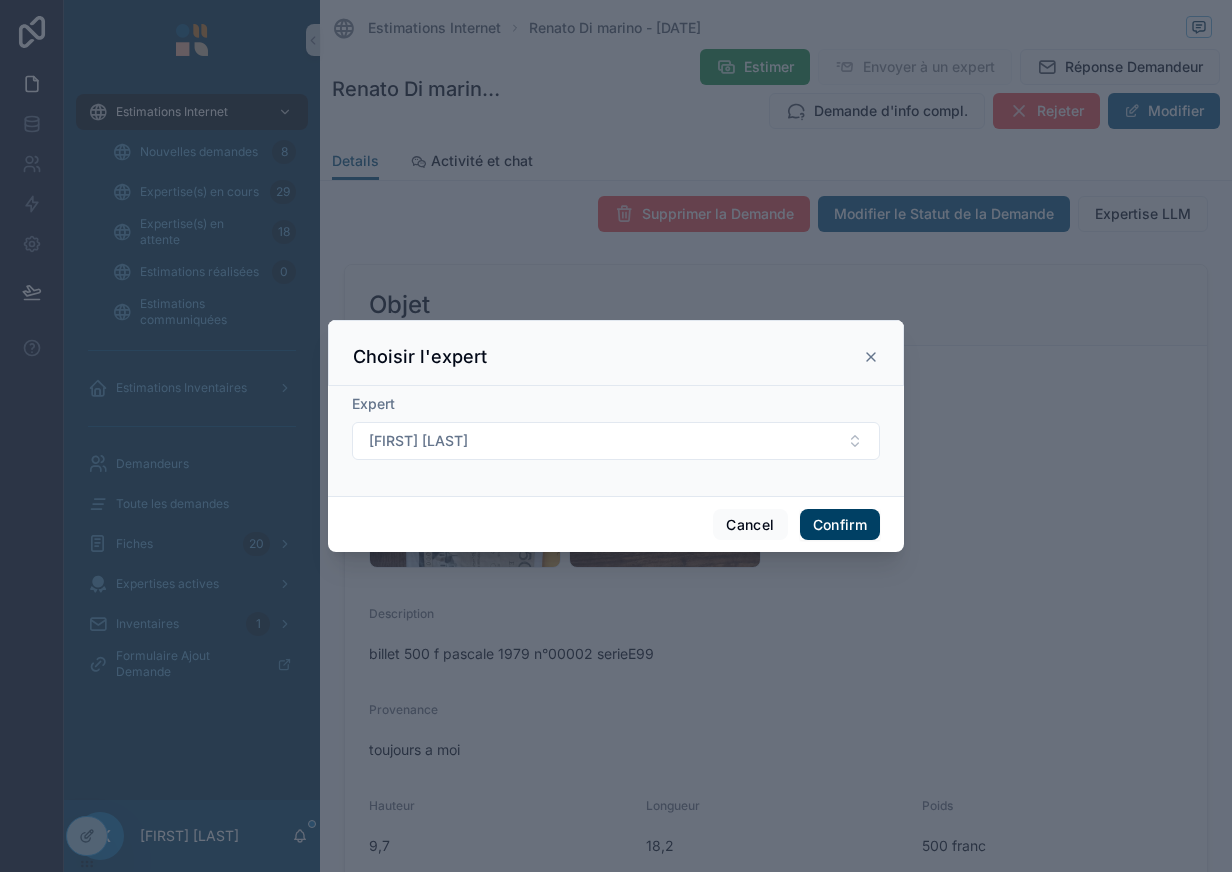 click on "Confirm" at bounding box center [840, 525] 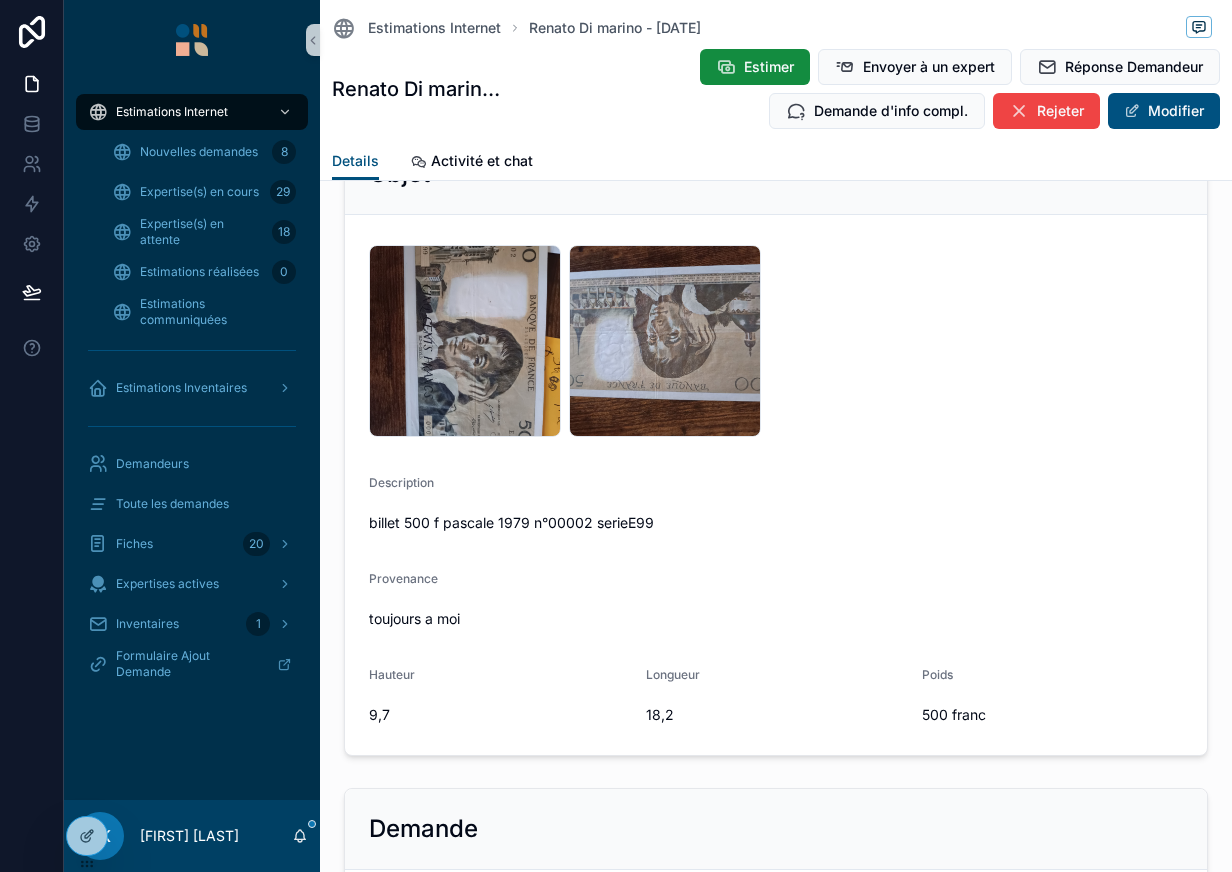 scroll, scrollTop: 0, scrollLeft: 0, axis: both 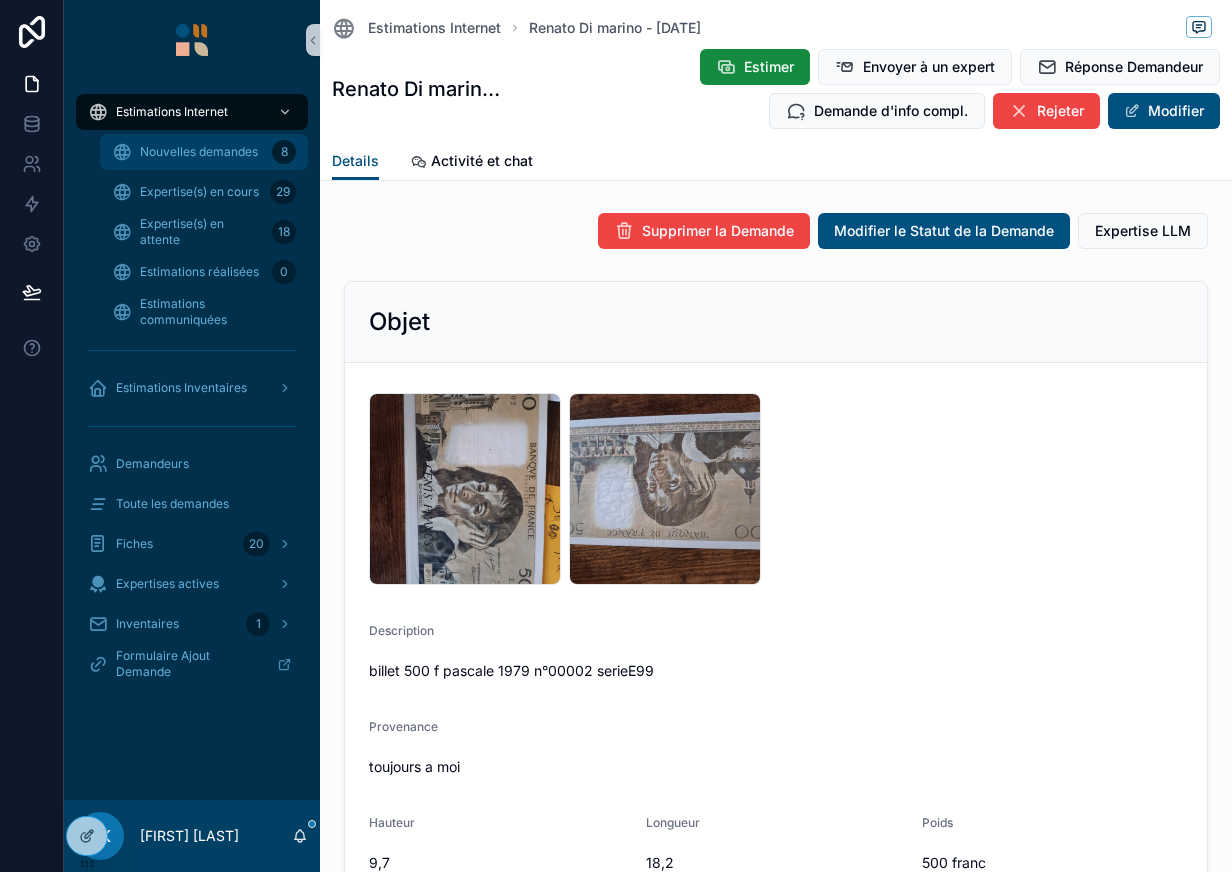 click on "Nouvelles demandes 8" at bounding box center [204, 152] 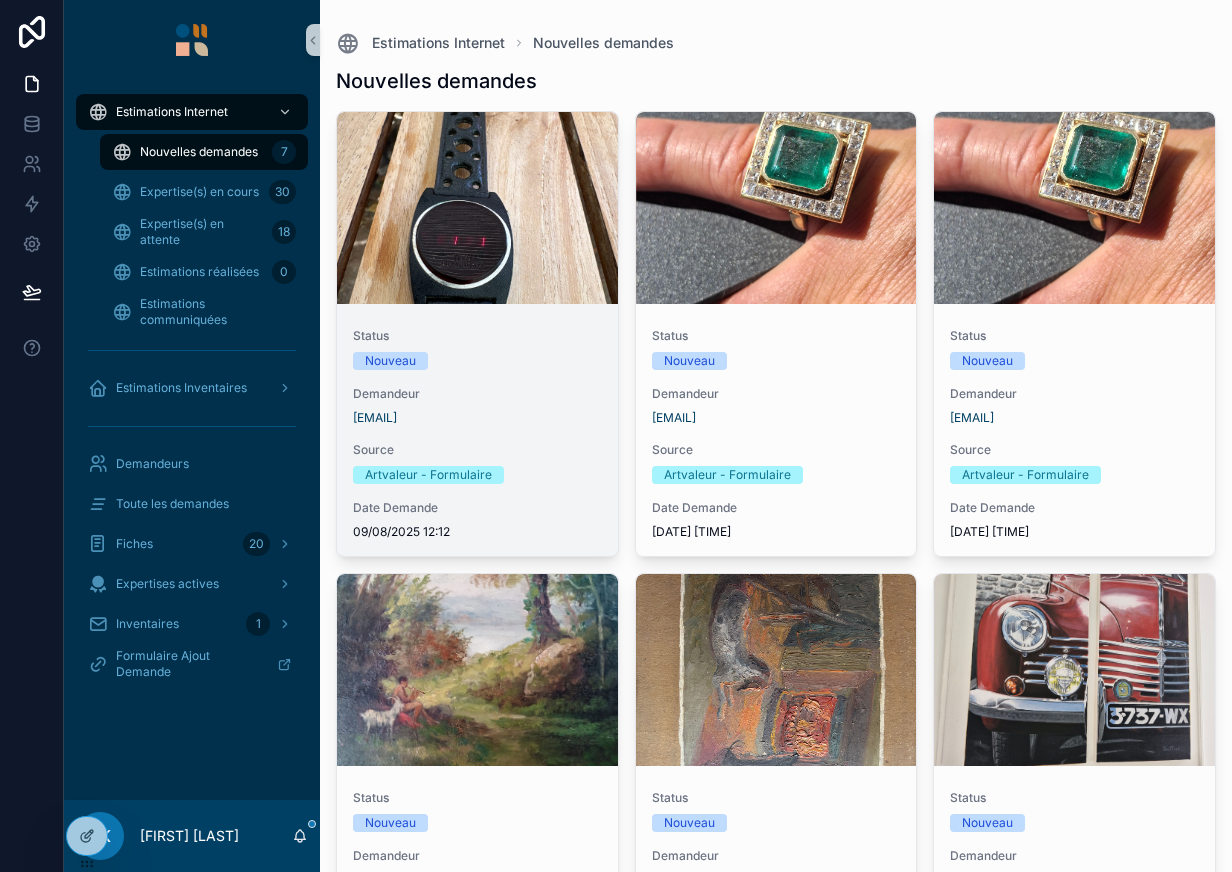 scroll, scrollTop: 154, scrollLeft: 0, axis: vertical 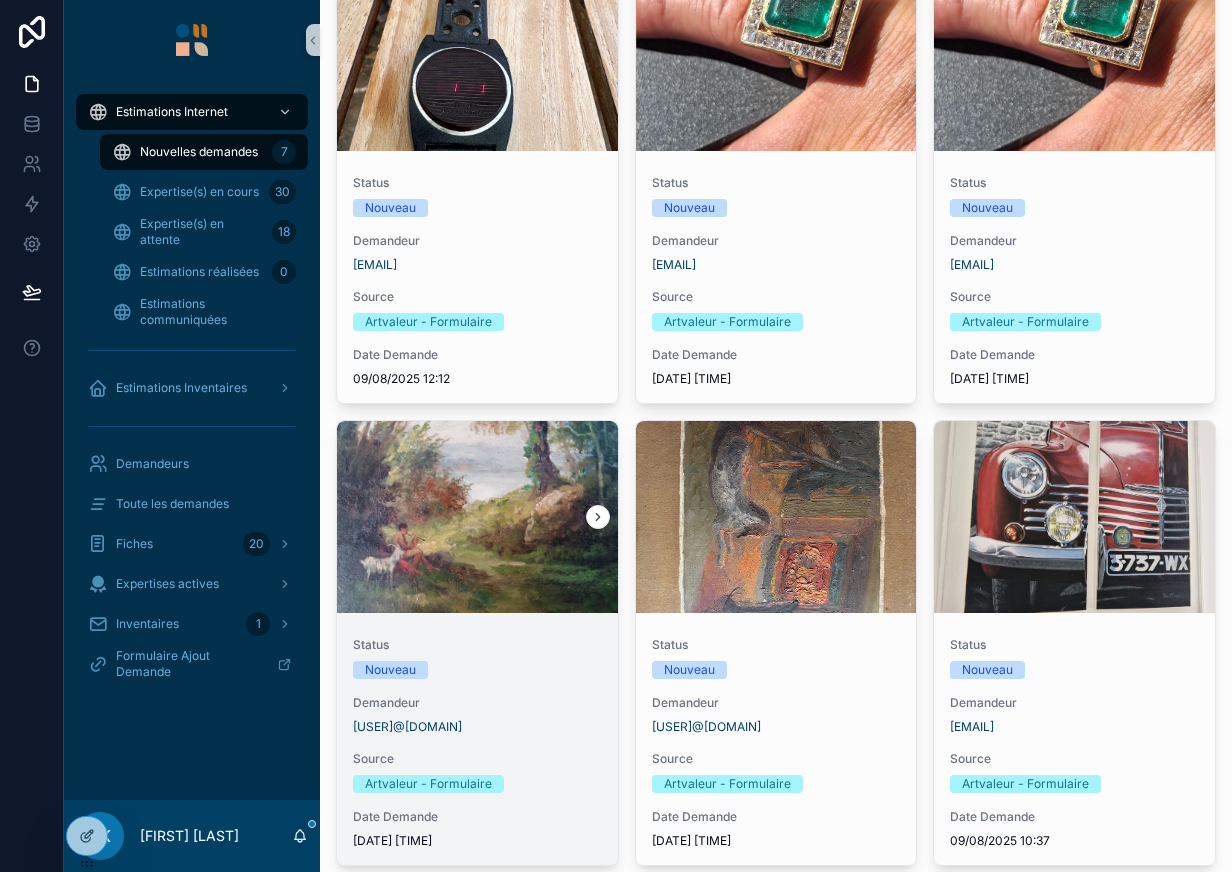 click at bounding box center (477, 517) 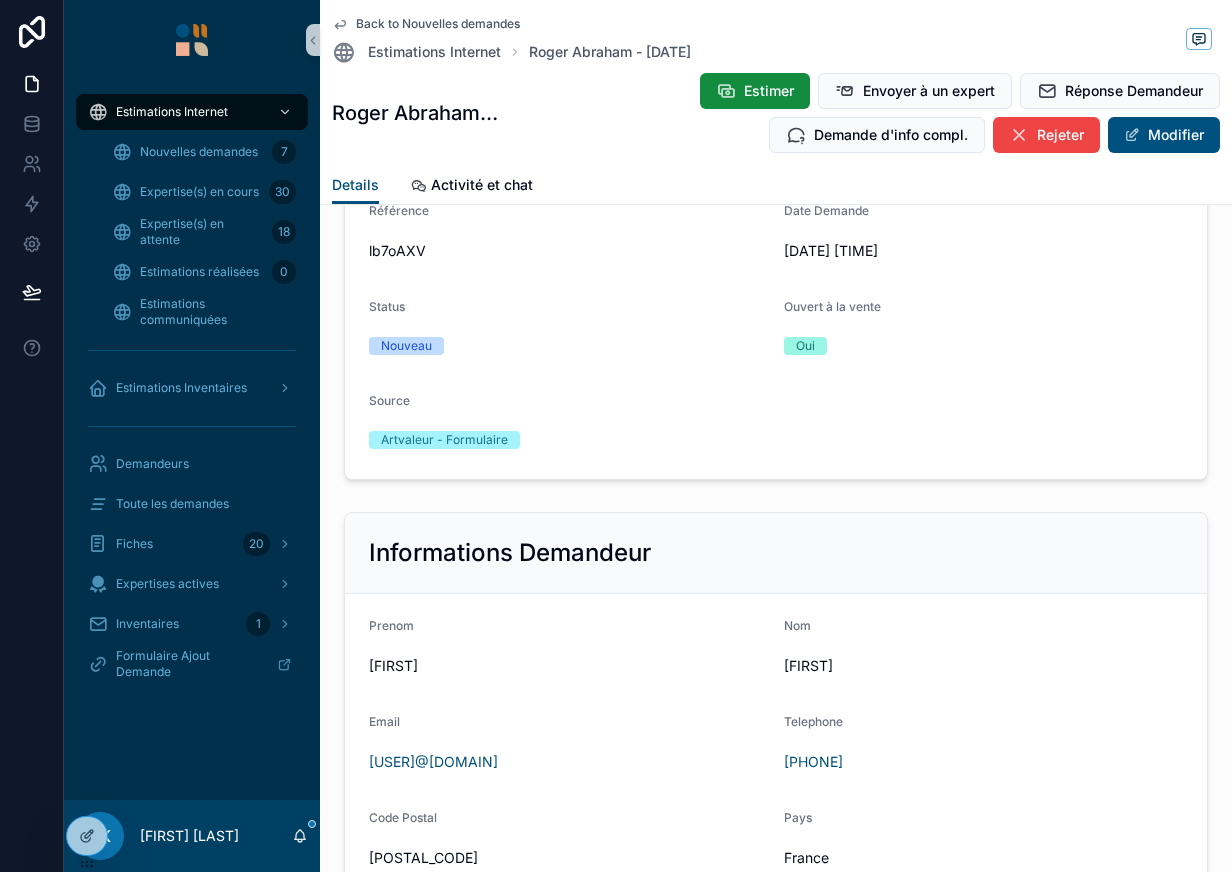 scroll, scrollTop: 1052, scrollLeft: 0, axis: vertical 